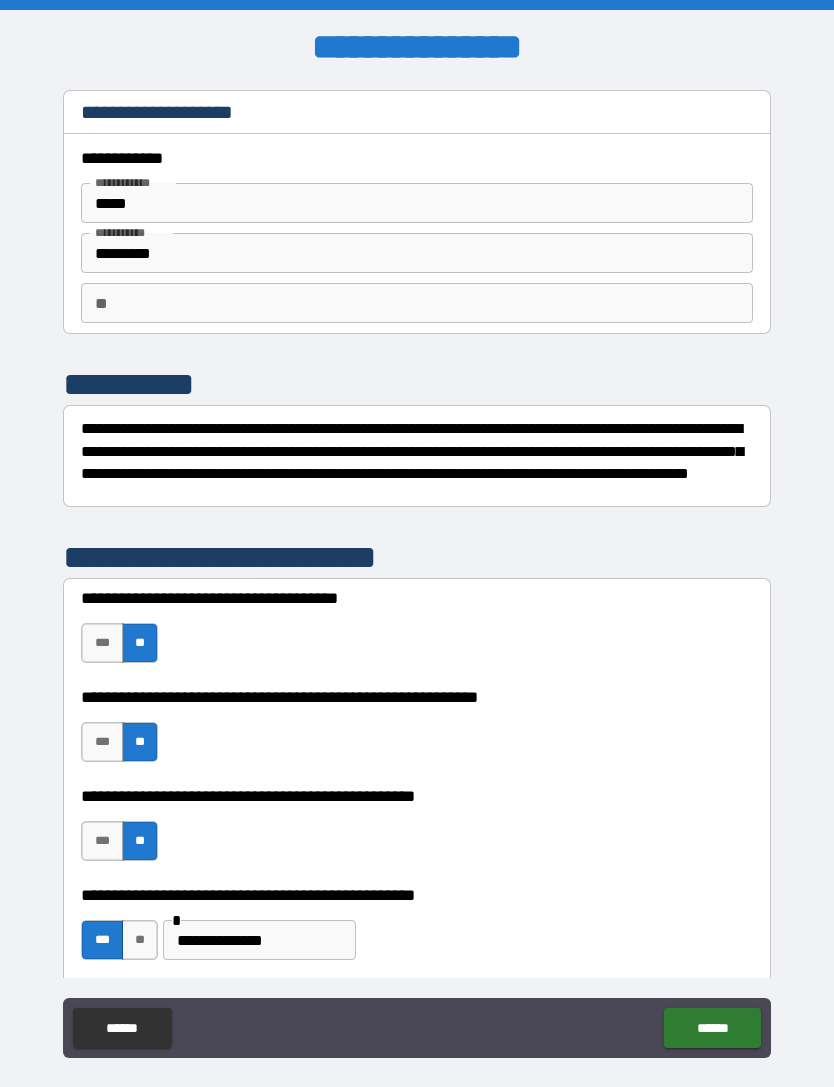 scroll, scrollTop: 0, scrollLeft: 0, axis: both 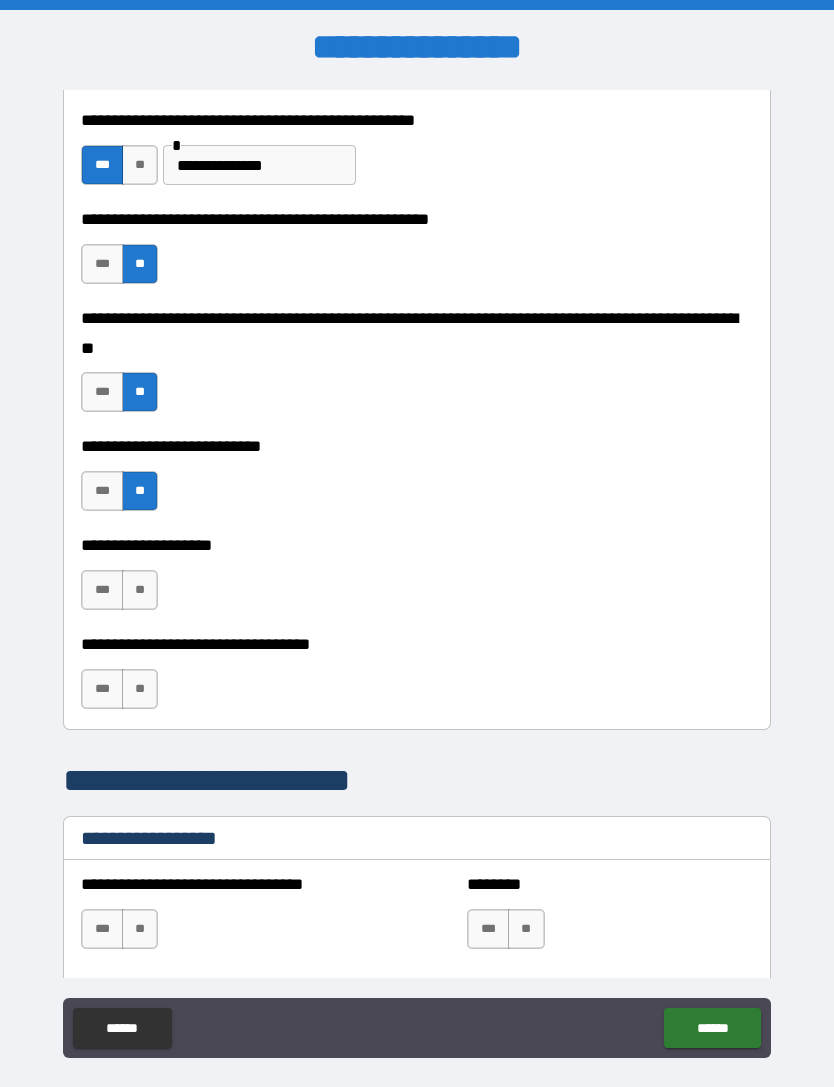 click on "**" at bounding box center (140, 590) 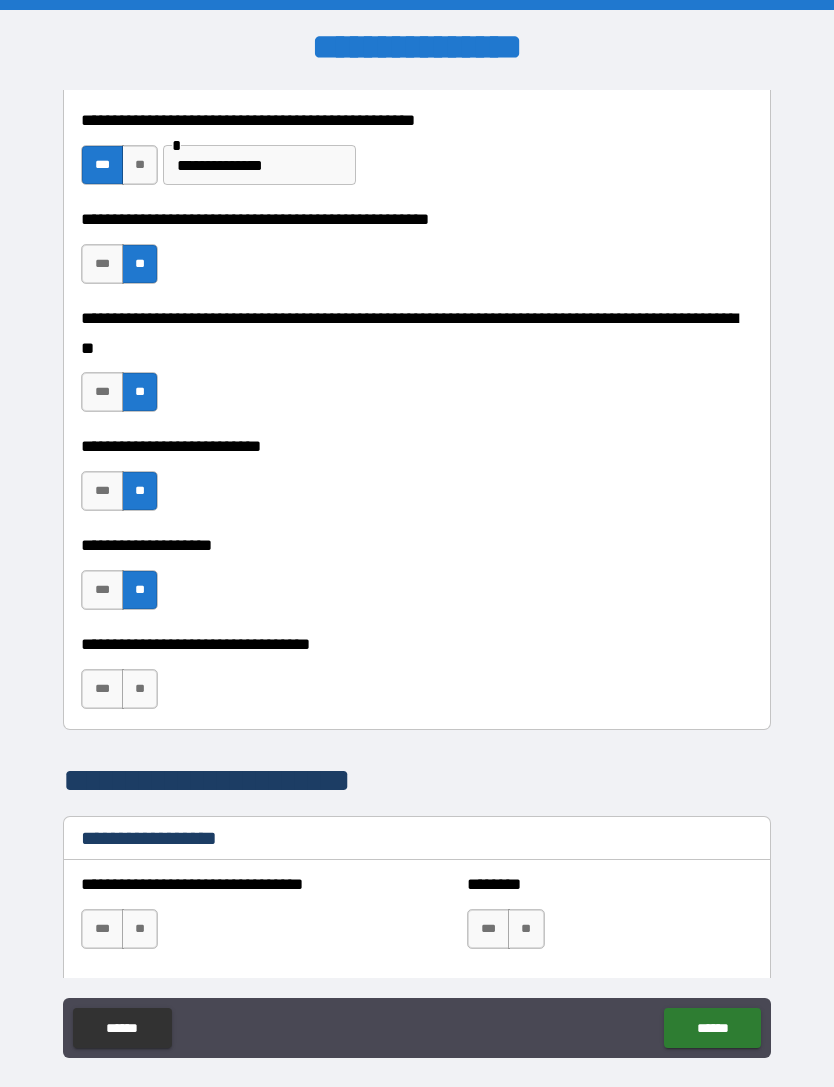 click on "**" at bounding box center [140, 689] 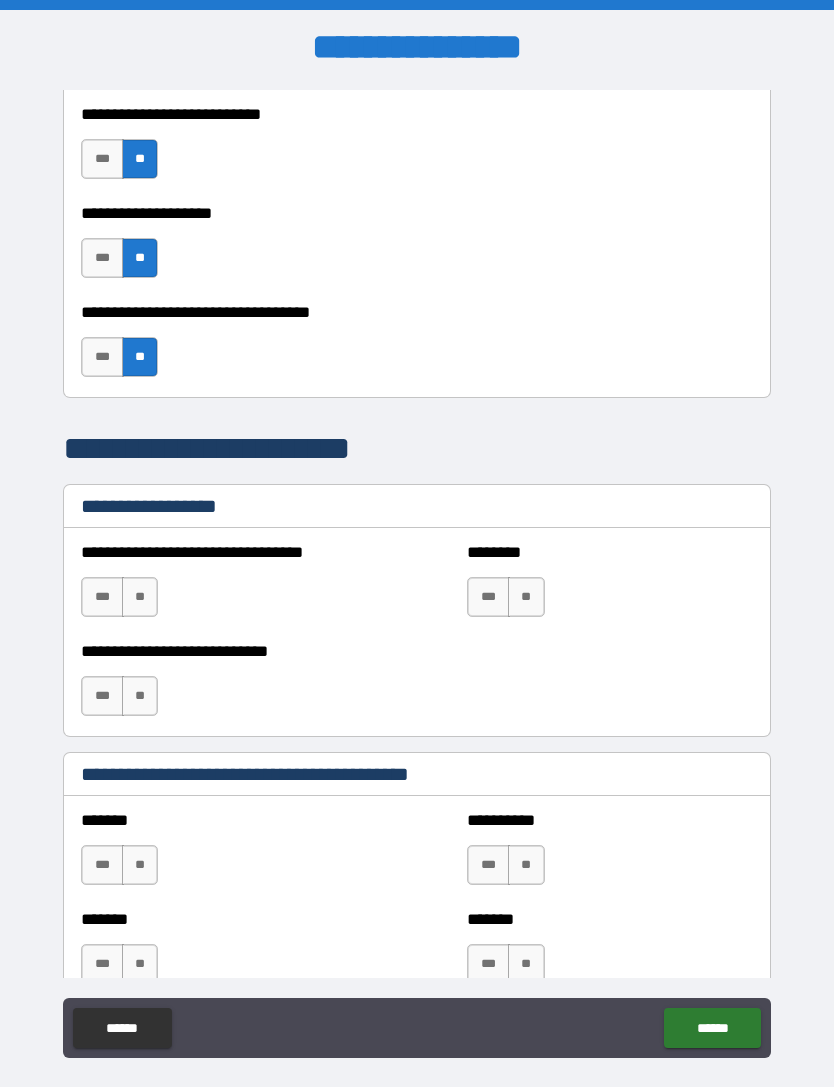 scroll, scrollTop: 1115, scrollLeft: 0, axis: vertical 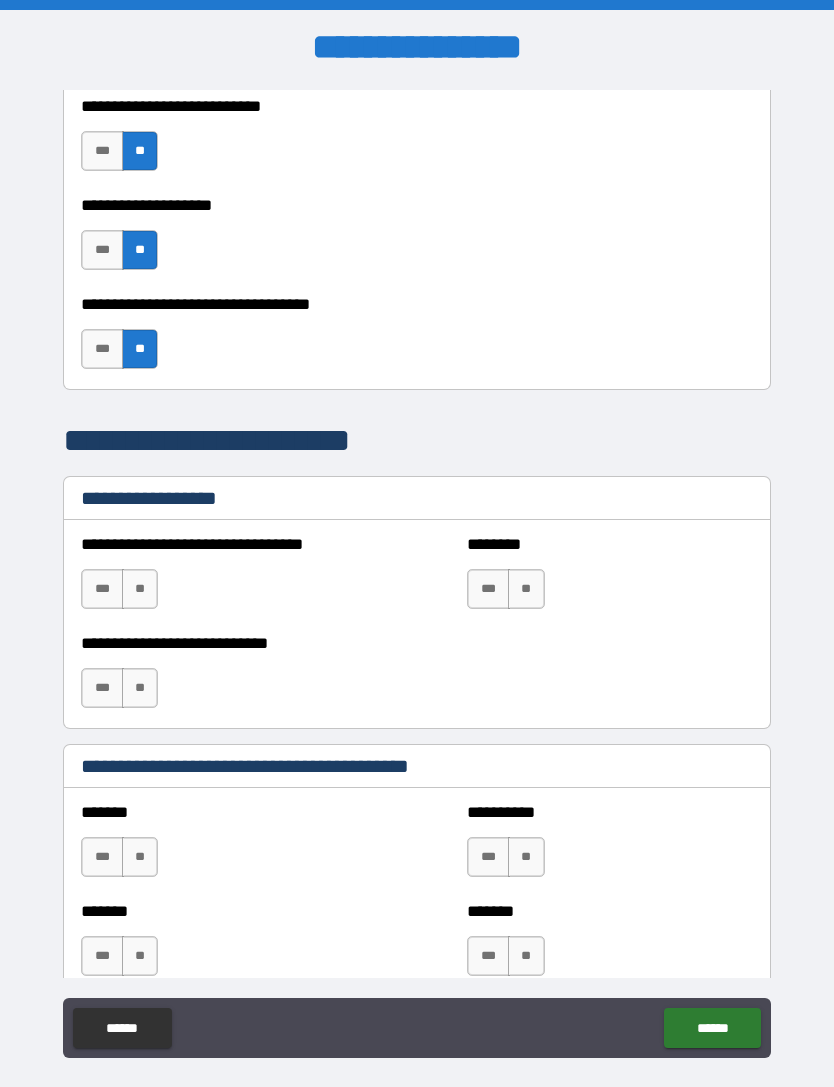 click on "**" at bounding box center (140, 589) 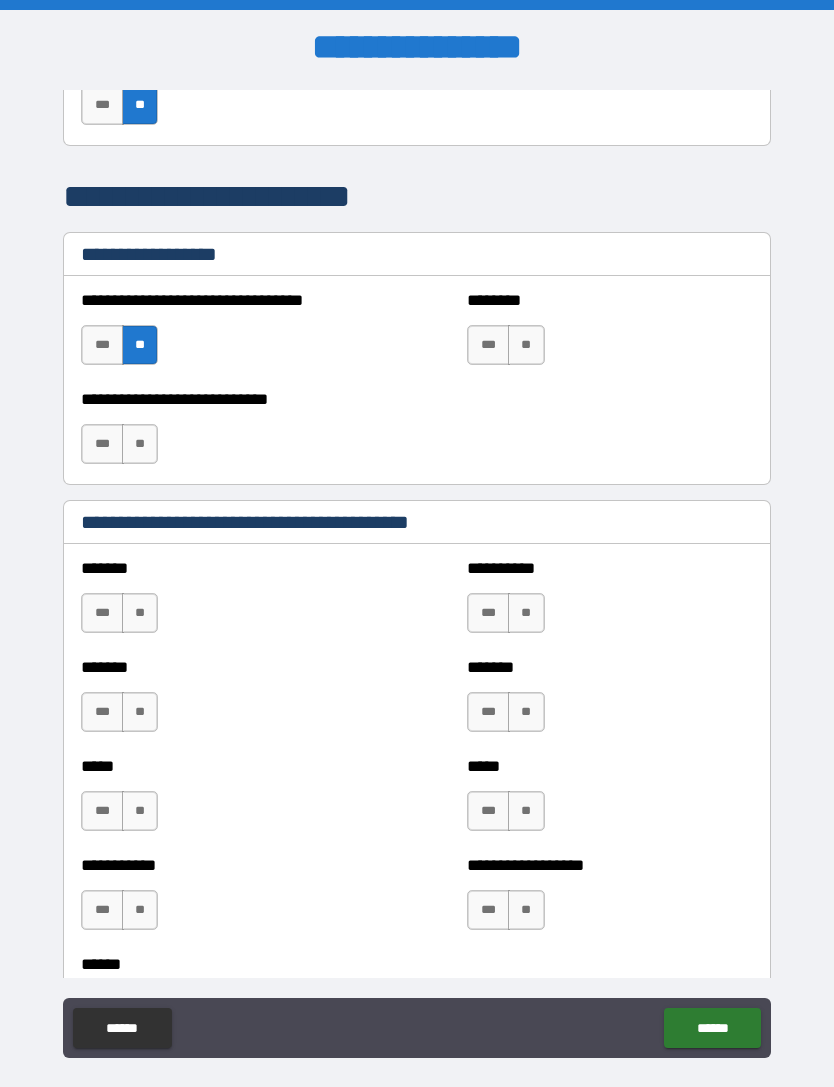 scroll, scrollTop: 1365, scrollLeft: 0, axis: vertical 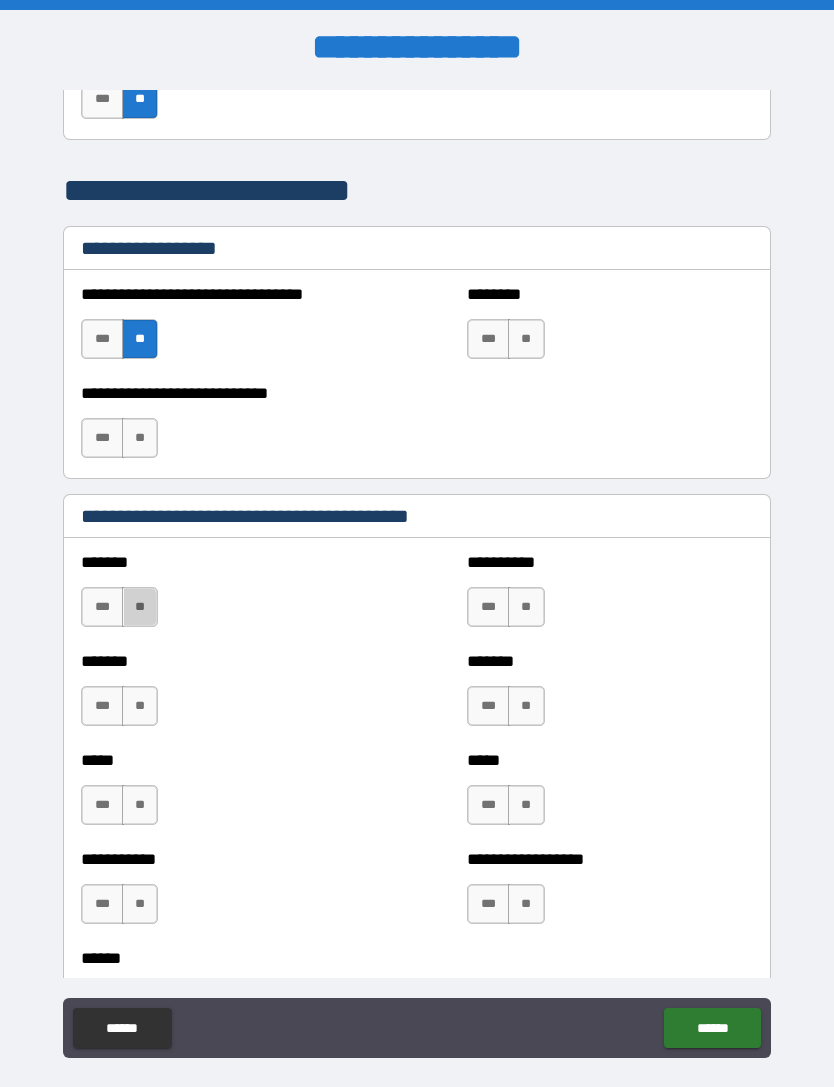 click on "**" at bounding box center [140, 607] 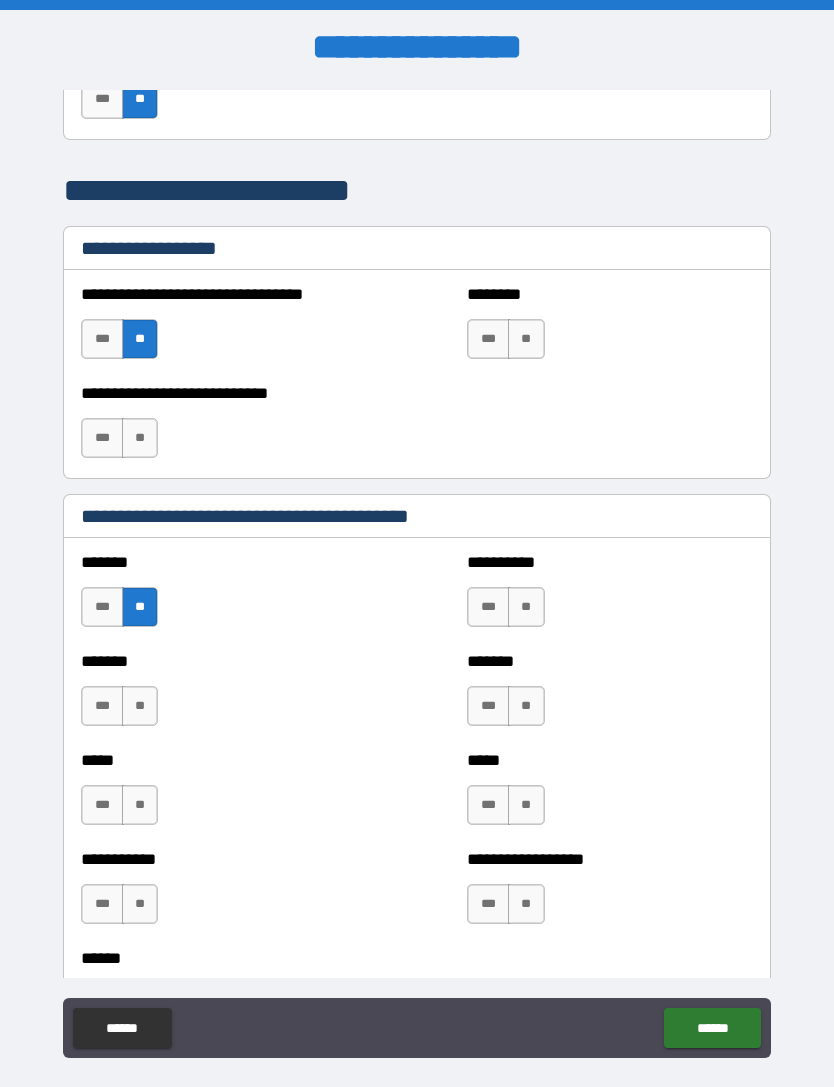 click on "**" at bounding box center [140, 706] 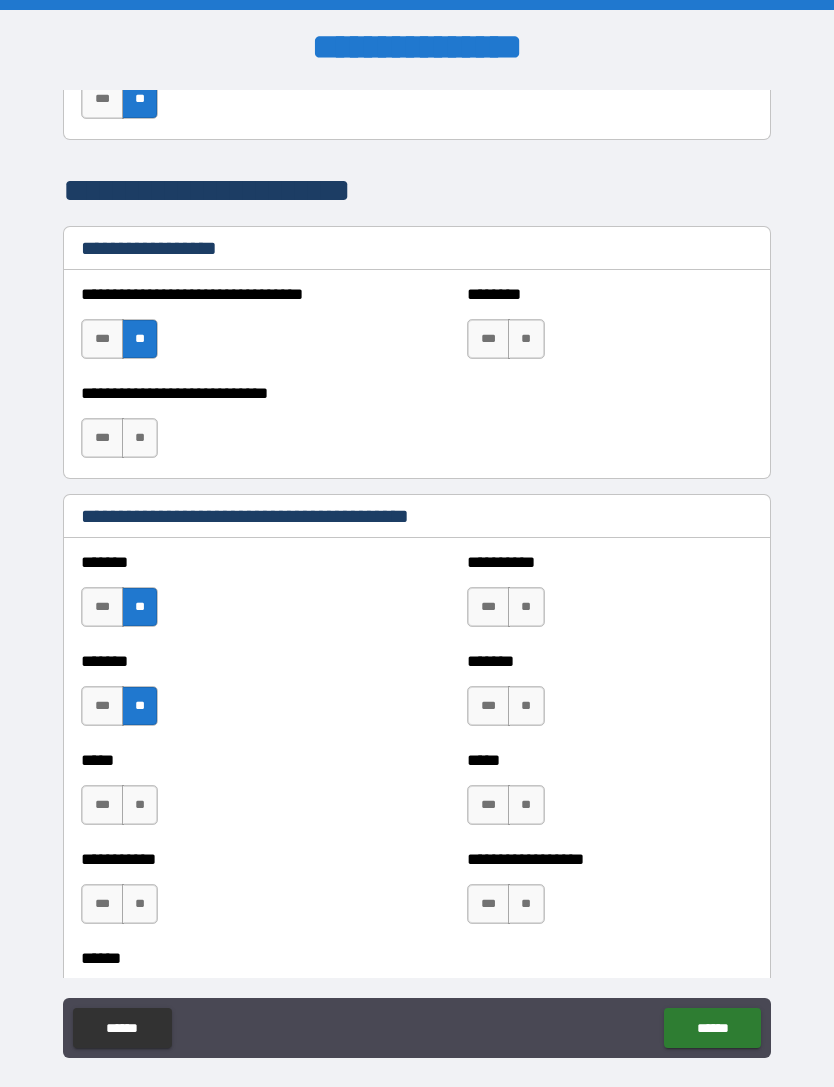 click on "**" at bounding box center (140, 805) 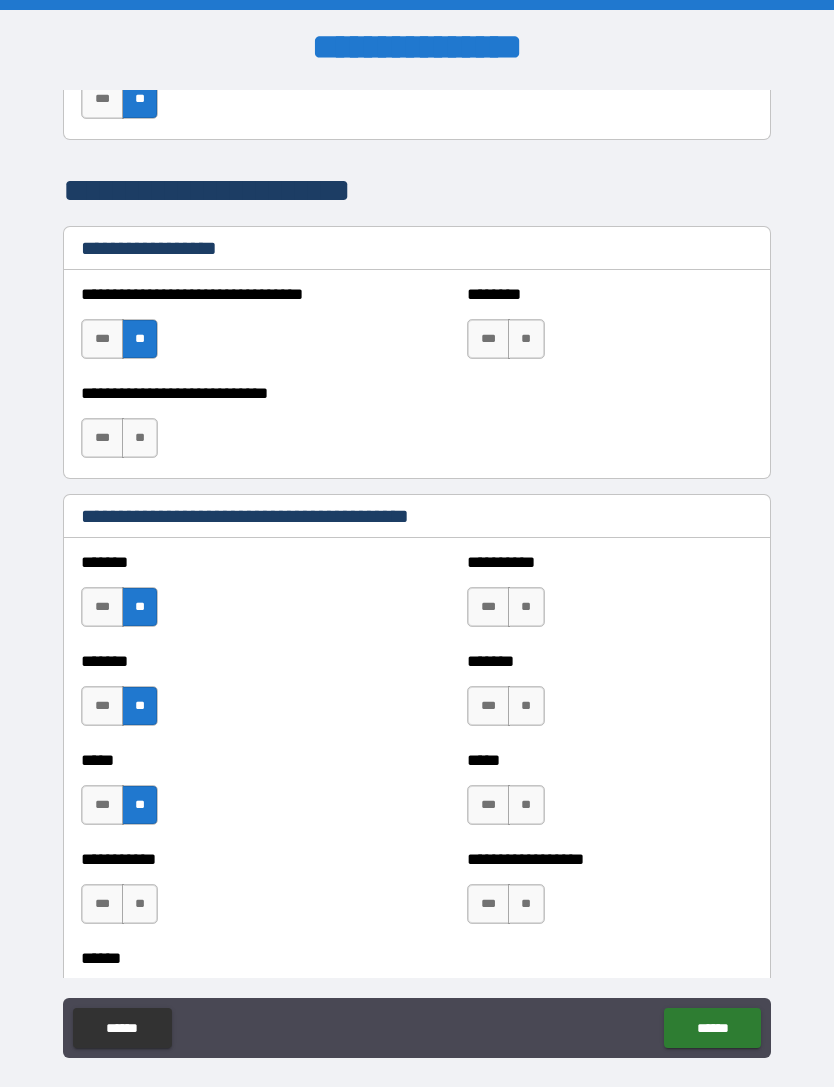 click on "**" at bounding box center [526, 607] 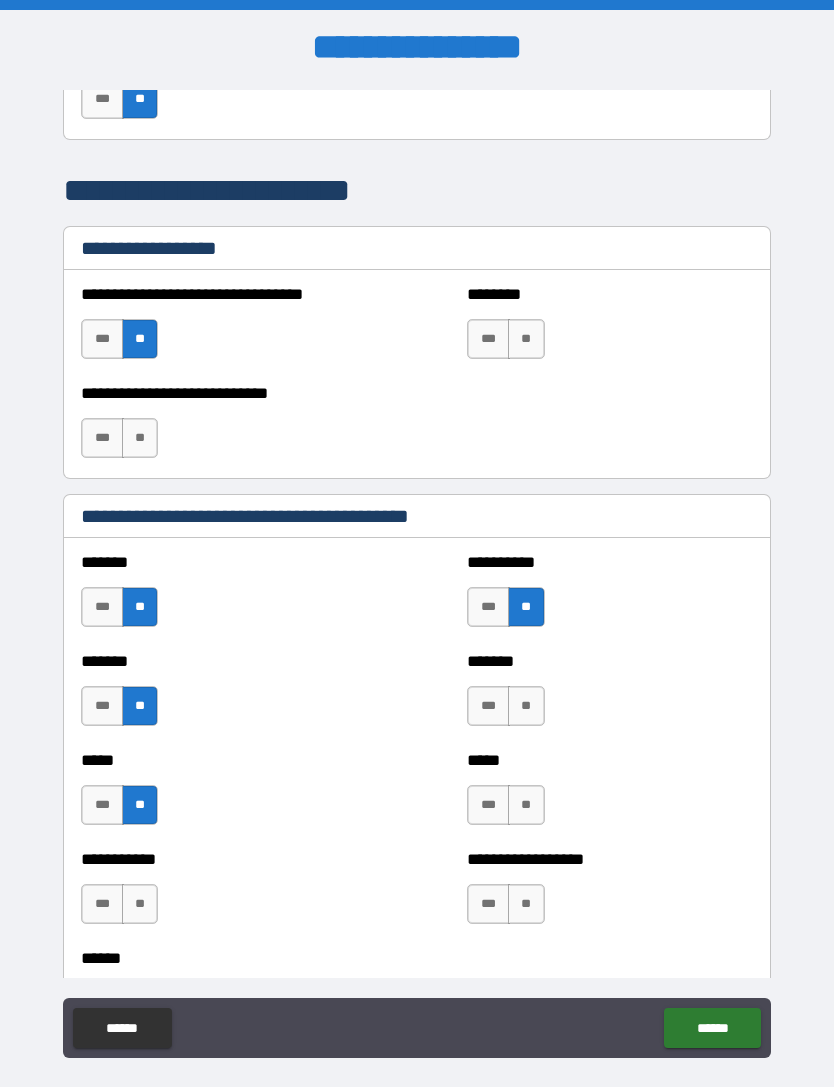 click on "**" at bounding box center [526, 706] 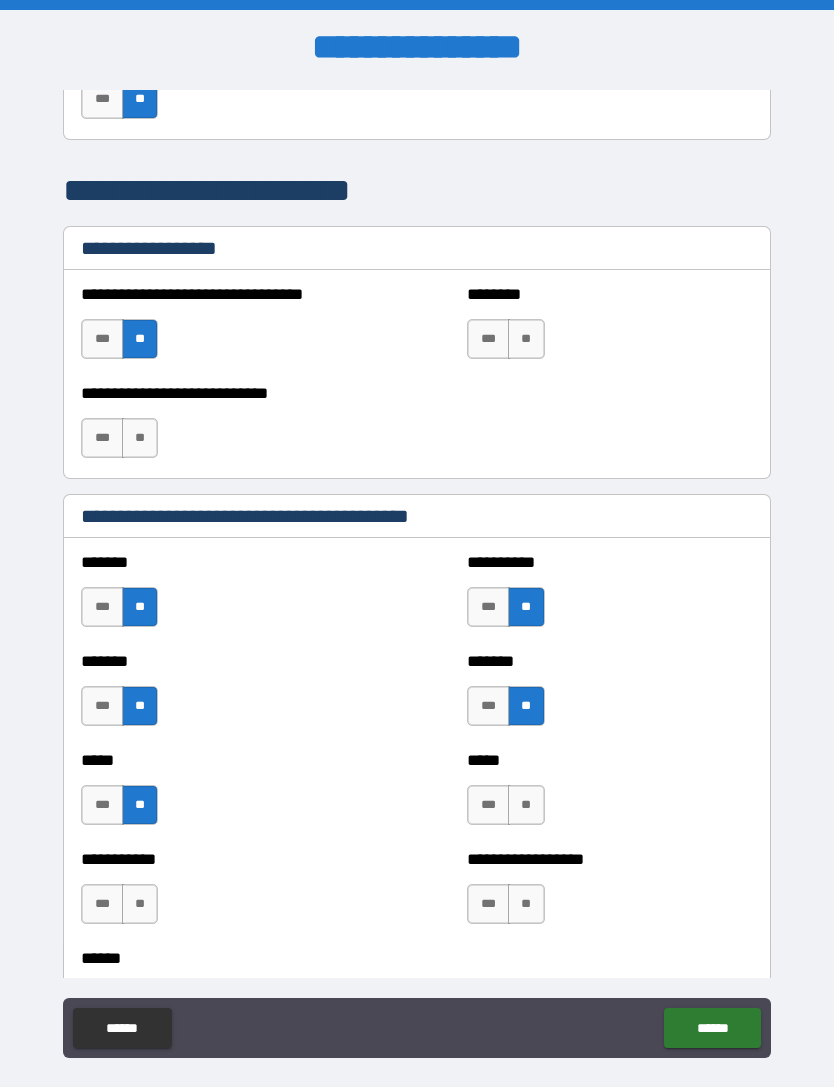 click on "**" at bounding box center (526, 805) 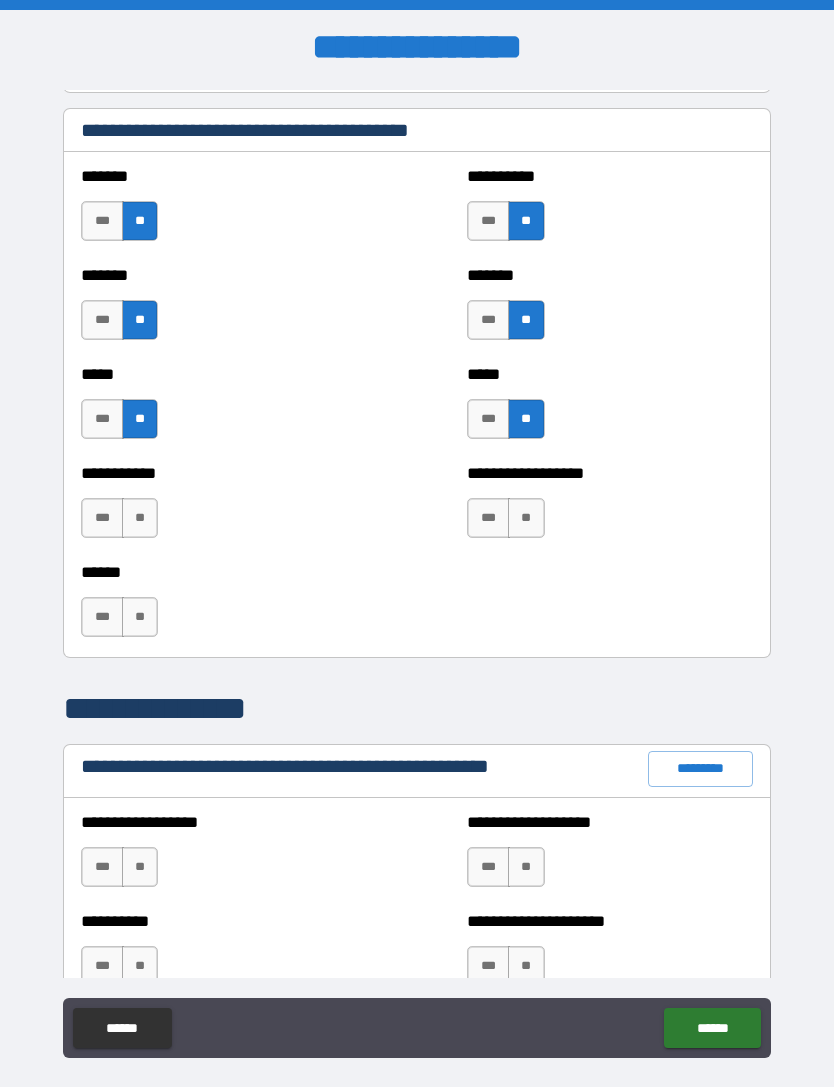 scroll, scrollTop: 1752, scrollLeft: 0, axis: vertical 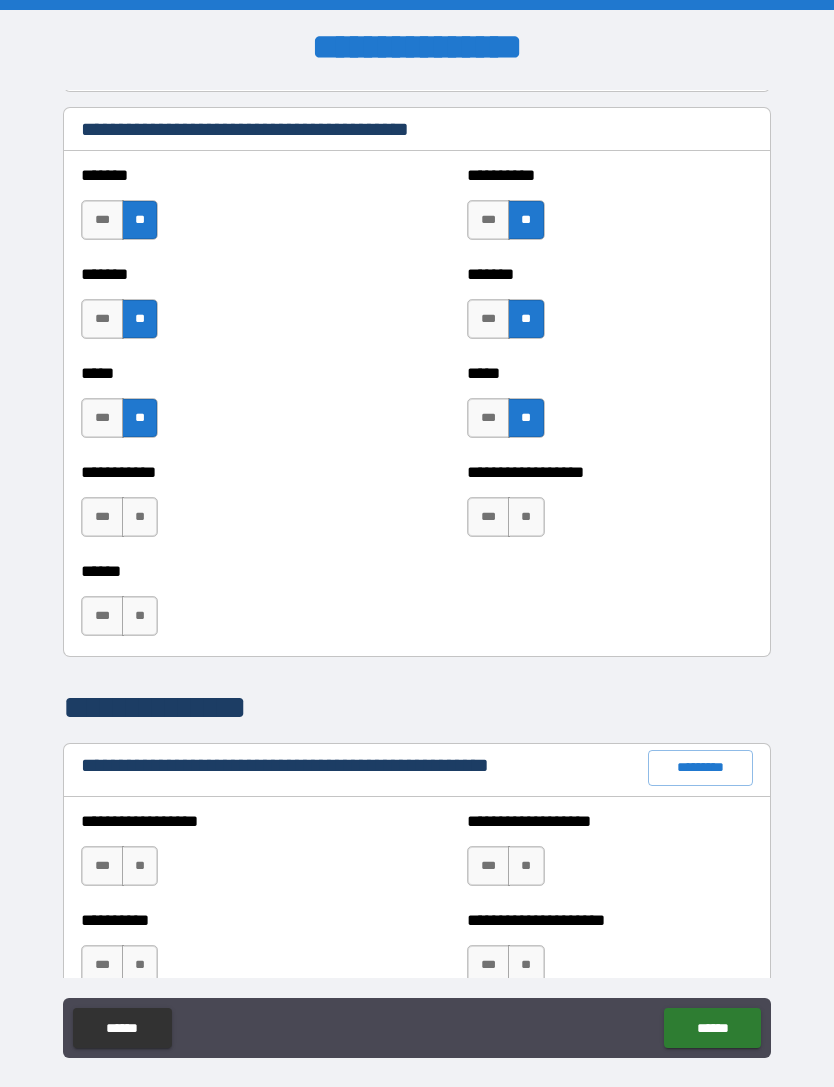 click on "**" at bounding box center (140, 517) 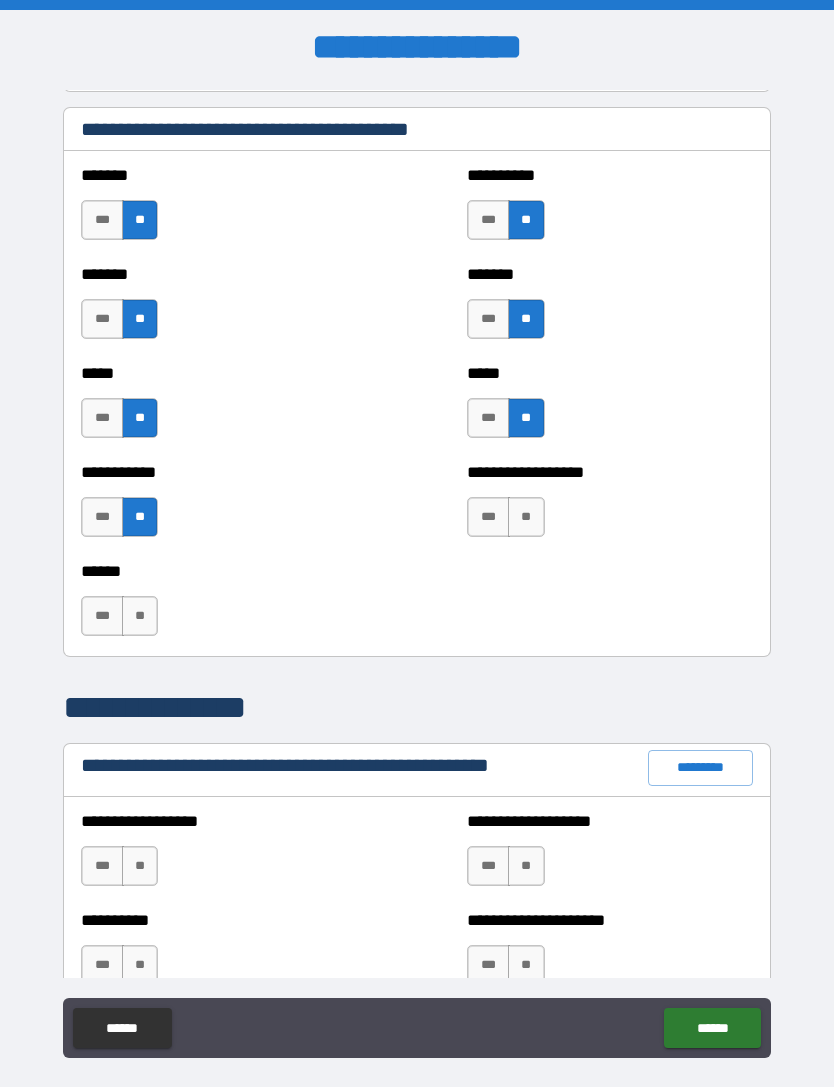click on "**" at bounding box center (526, 517) 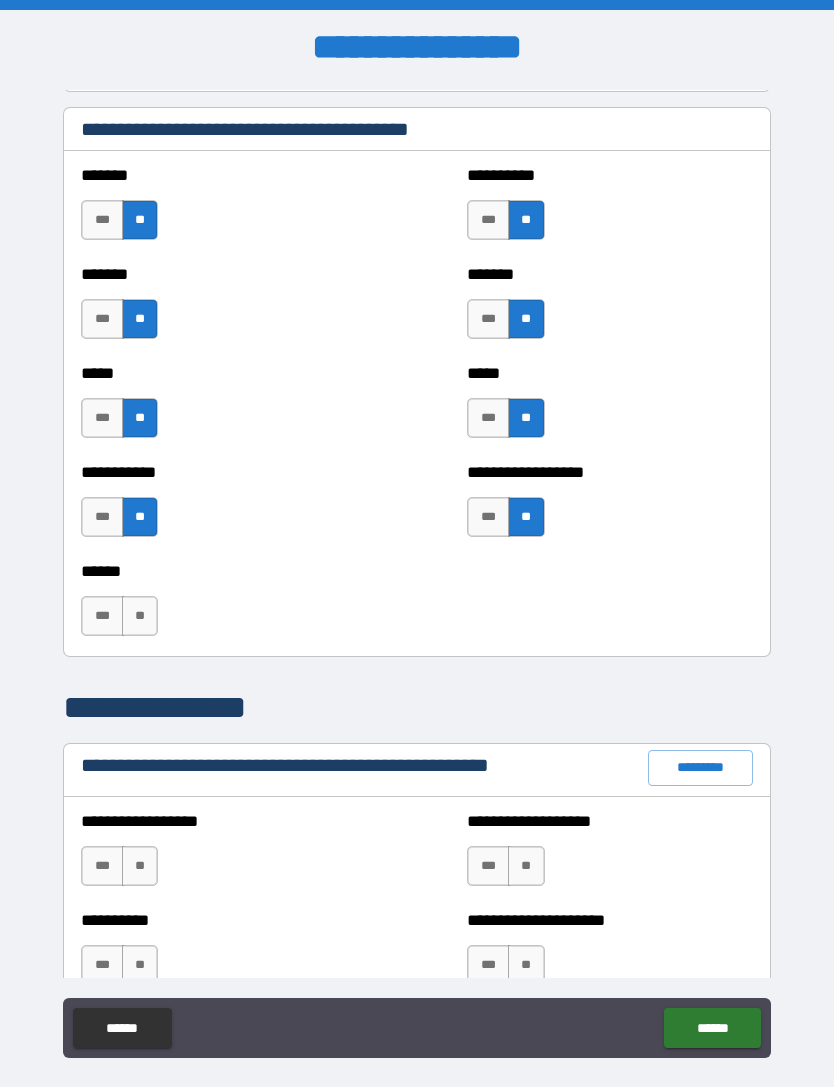 click on "**" at bounding box center [140, 616] 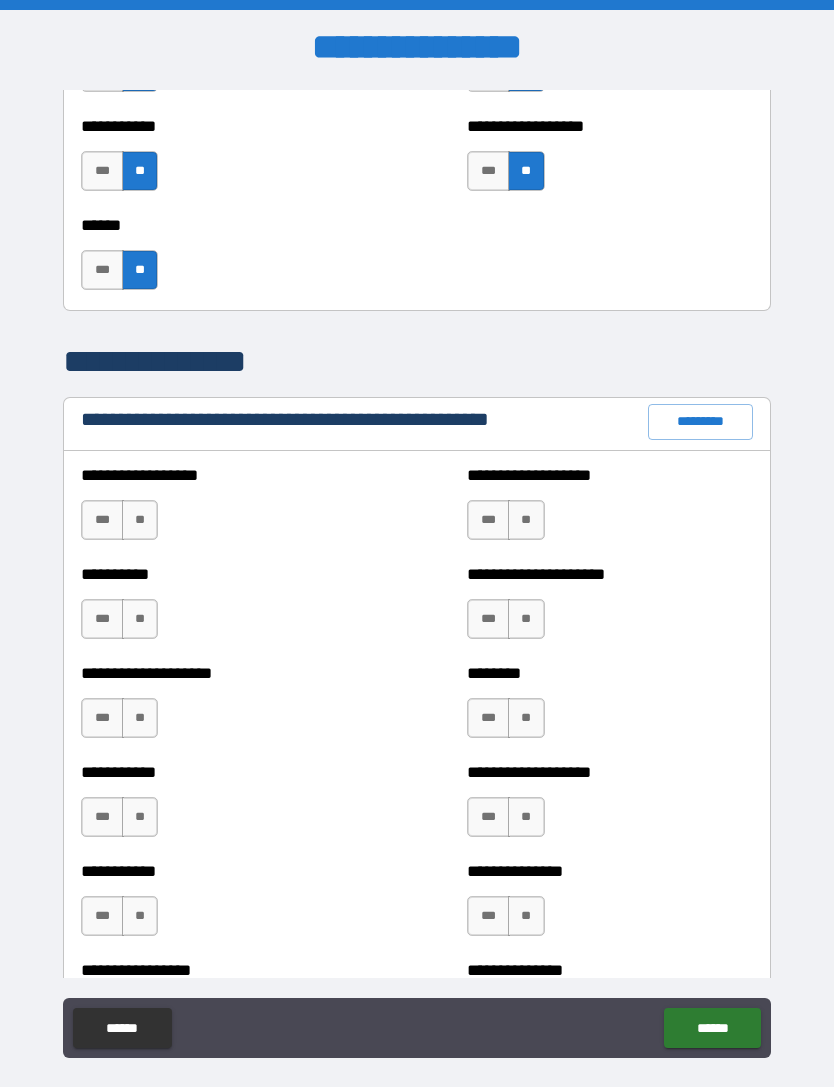 scroll, scrollTop: 2106, scrollLeft: 0, axis: vertical 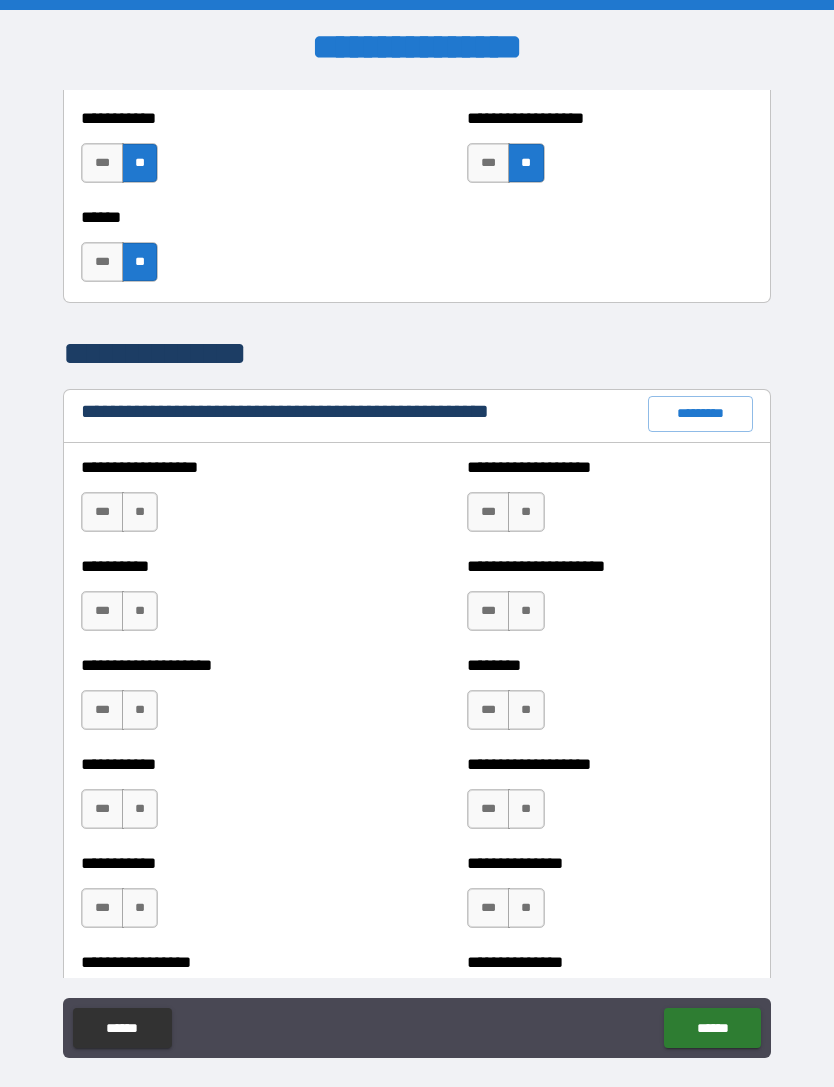 click on "**" at bounding box center (140, 512) 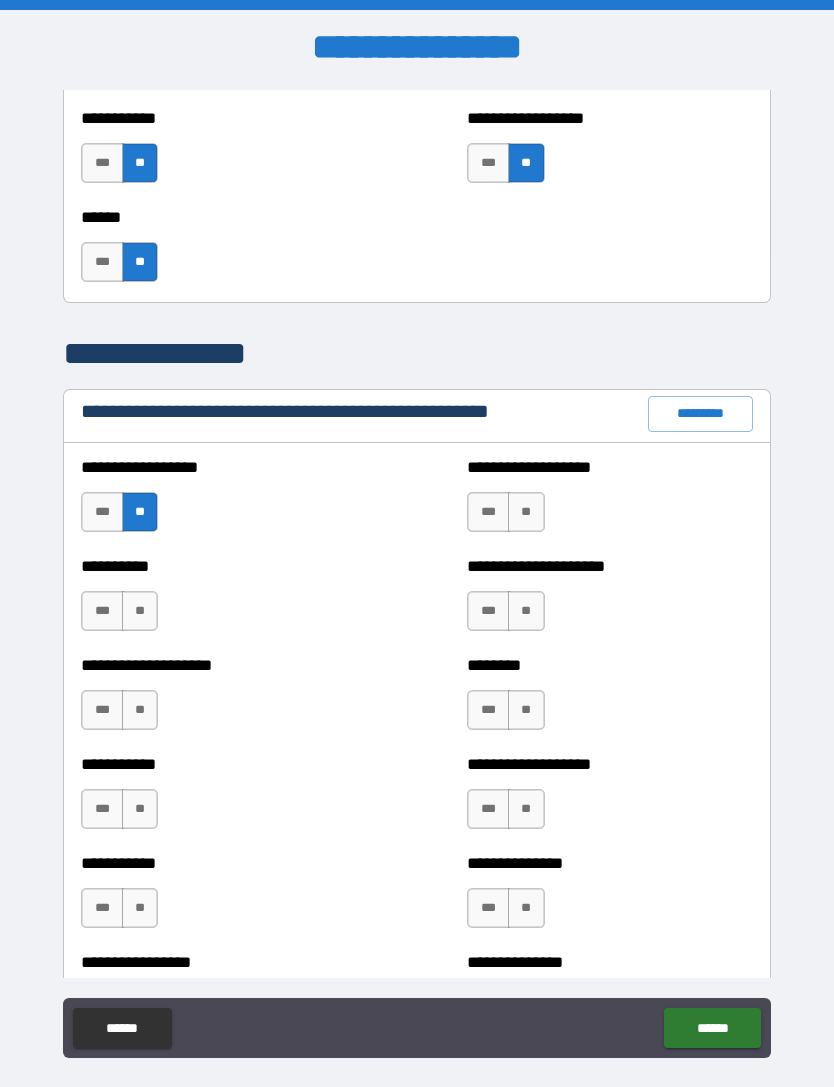 click on "**" at bounding box center [140, 611] 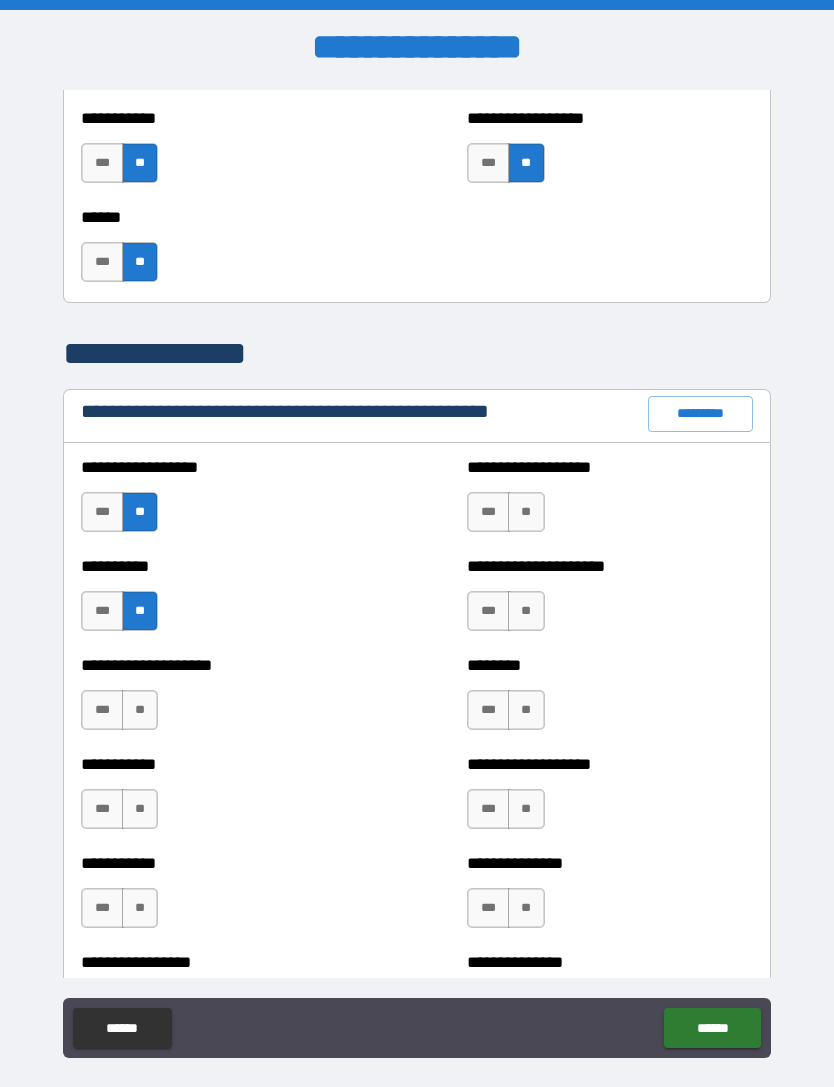 click on "**" at bounding box center (140, 710) 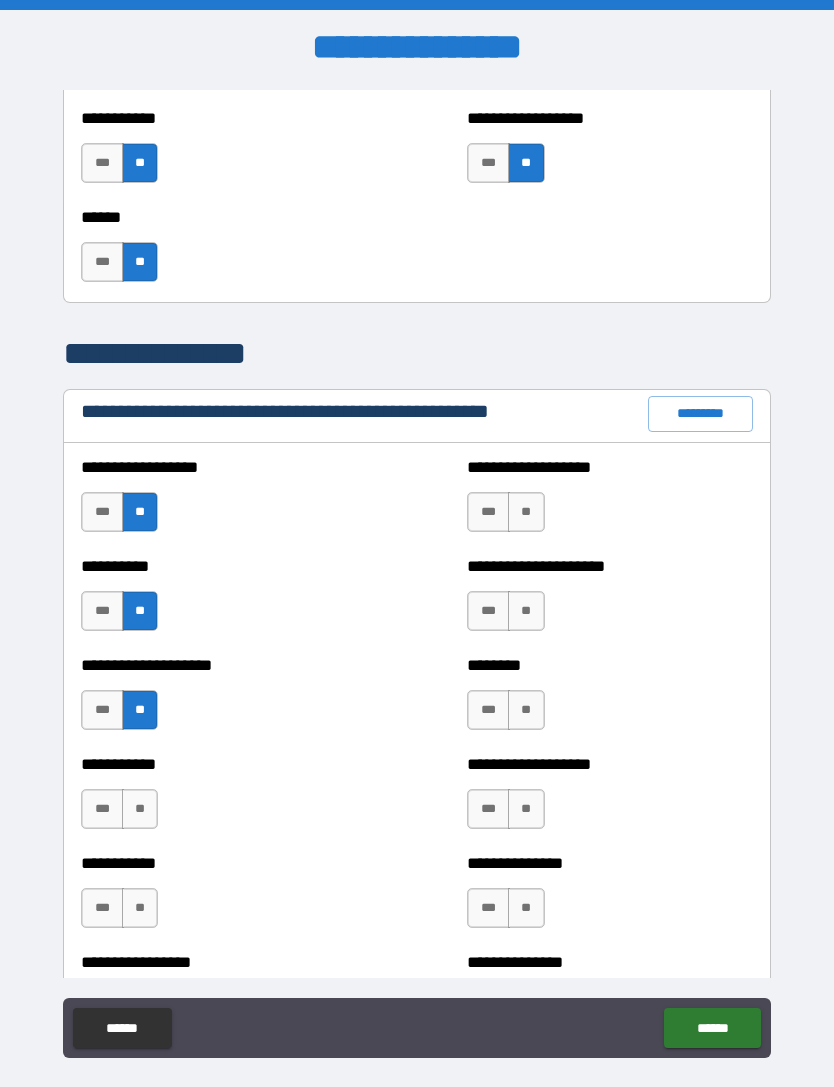 click on "**" at bounding box center (140, 809) 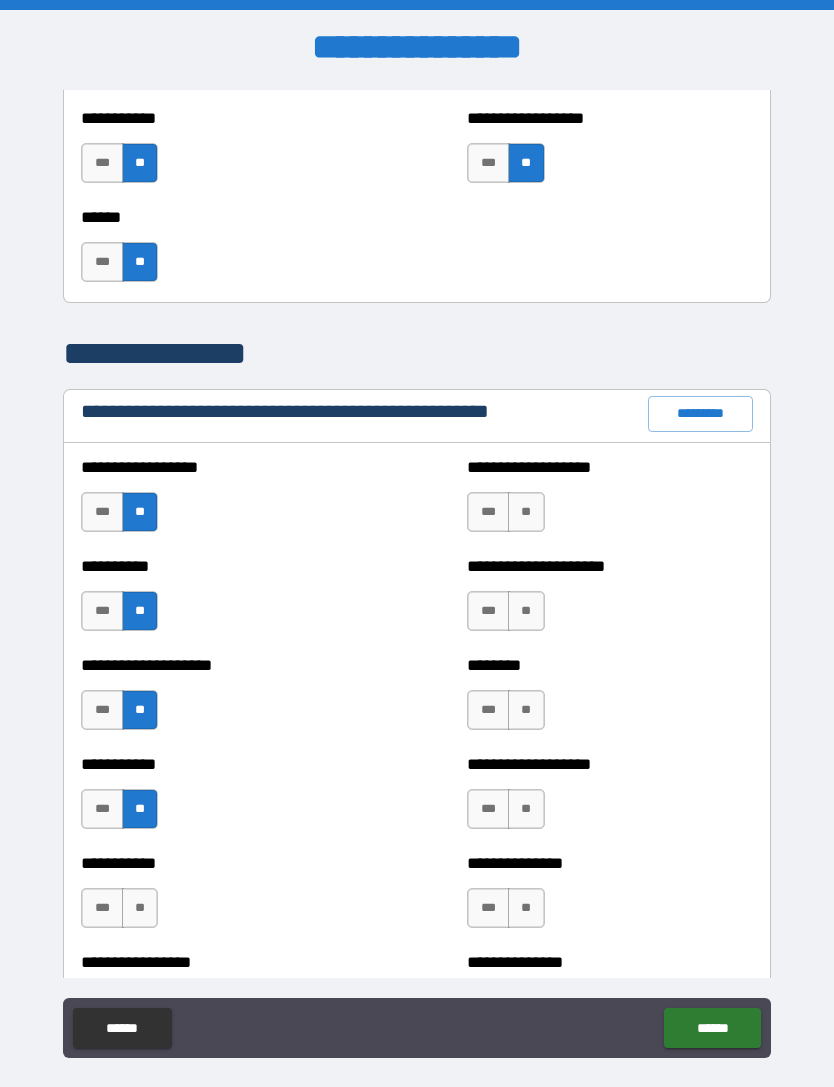 click on "**" at bounding box center (140, 908) 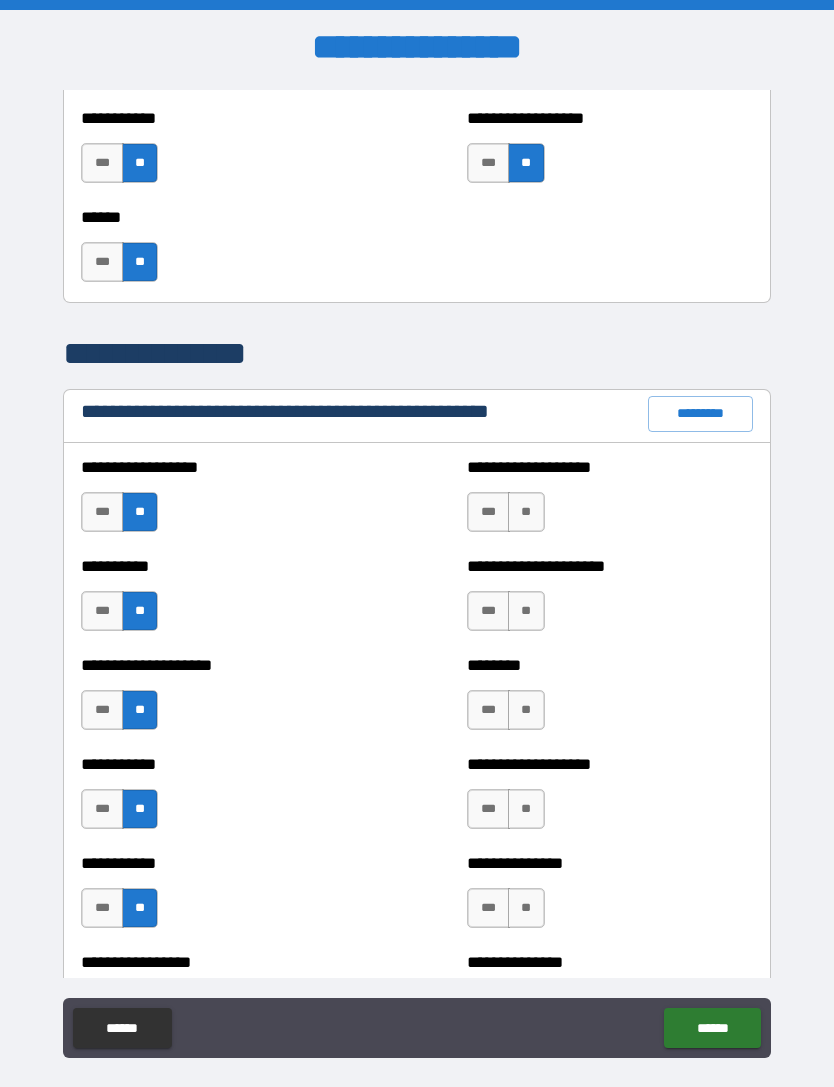 click on "**" at bounding box center (526, 512) 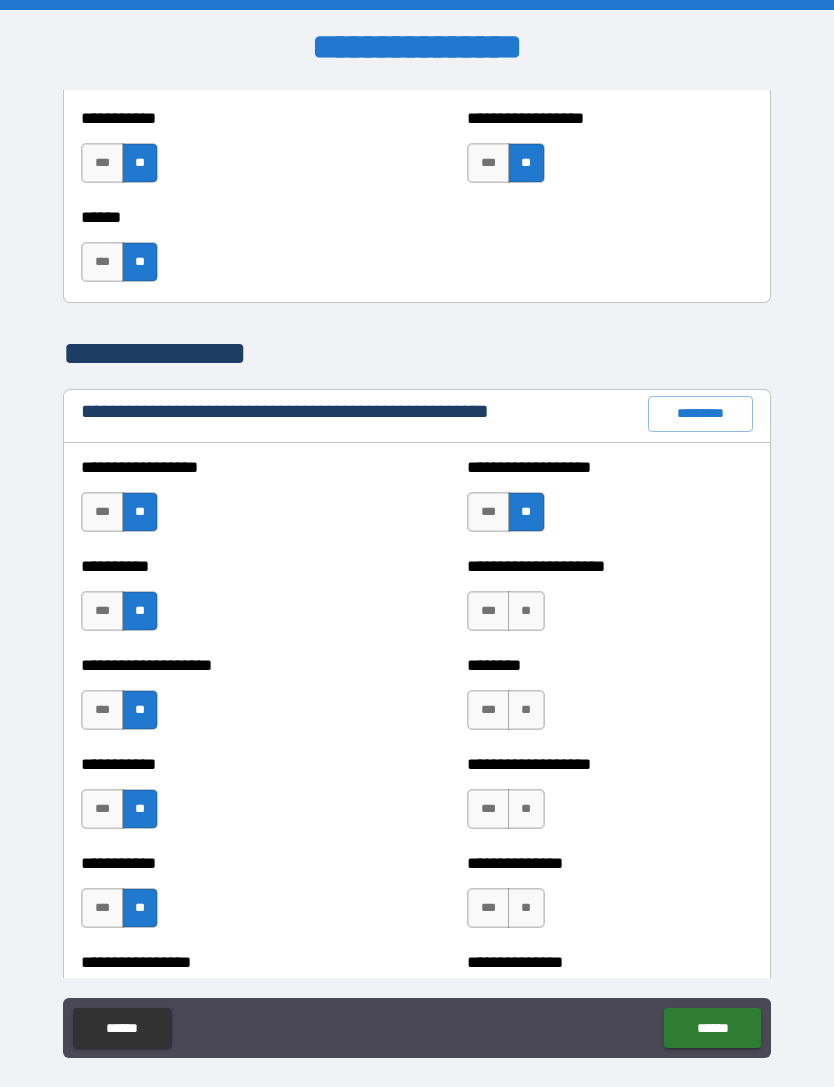 click on "**" at bounding box center (526, 611) 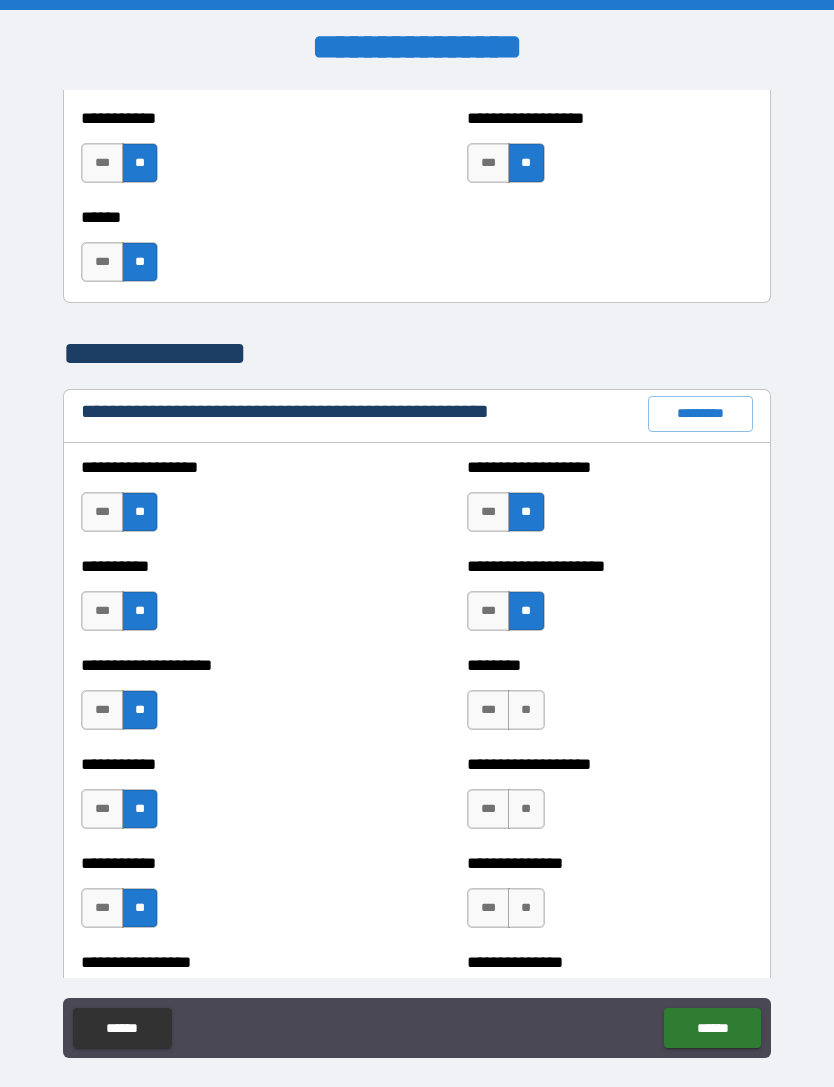 click on "**" at bounding box center [526, 710] 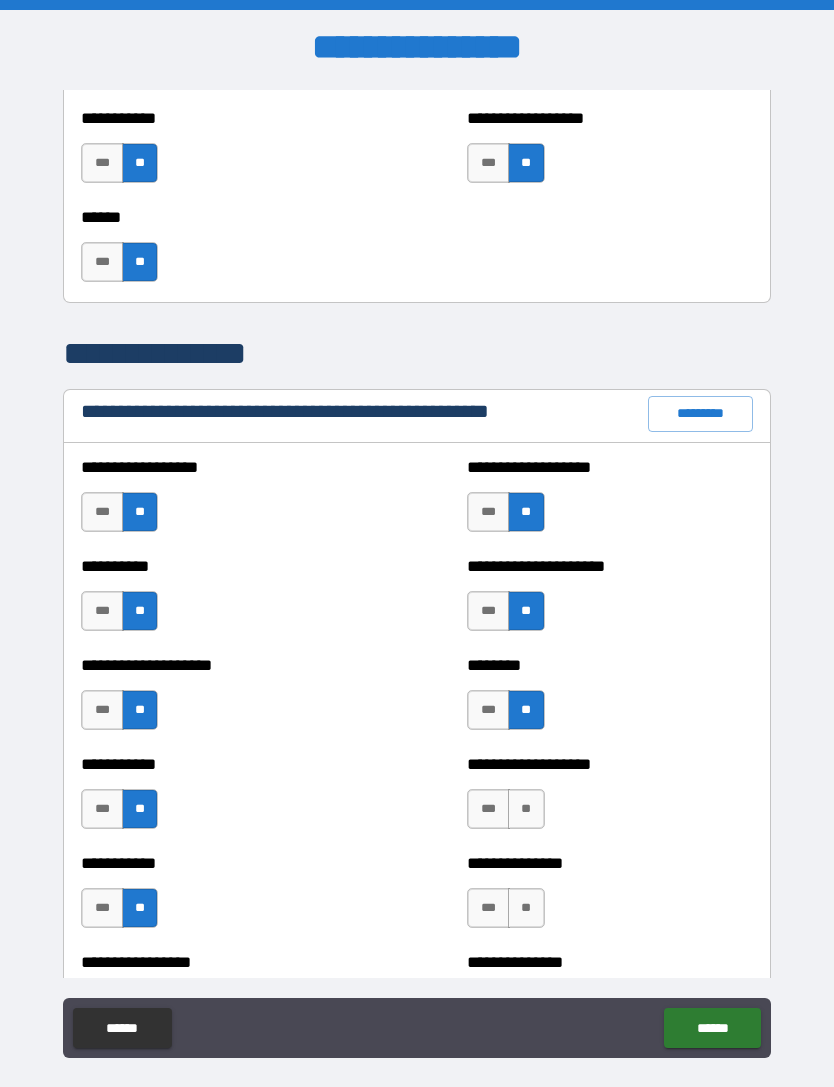 click on "**" at bounding box center [526, 809] 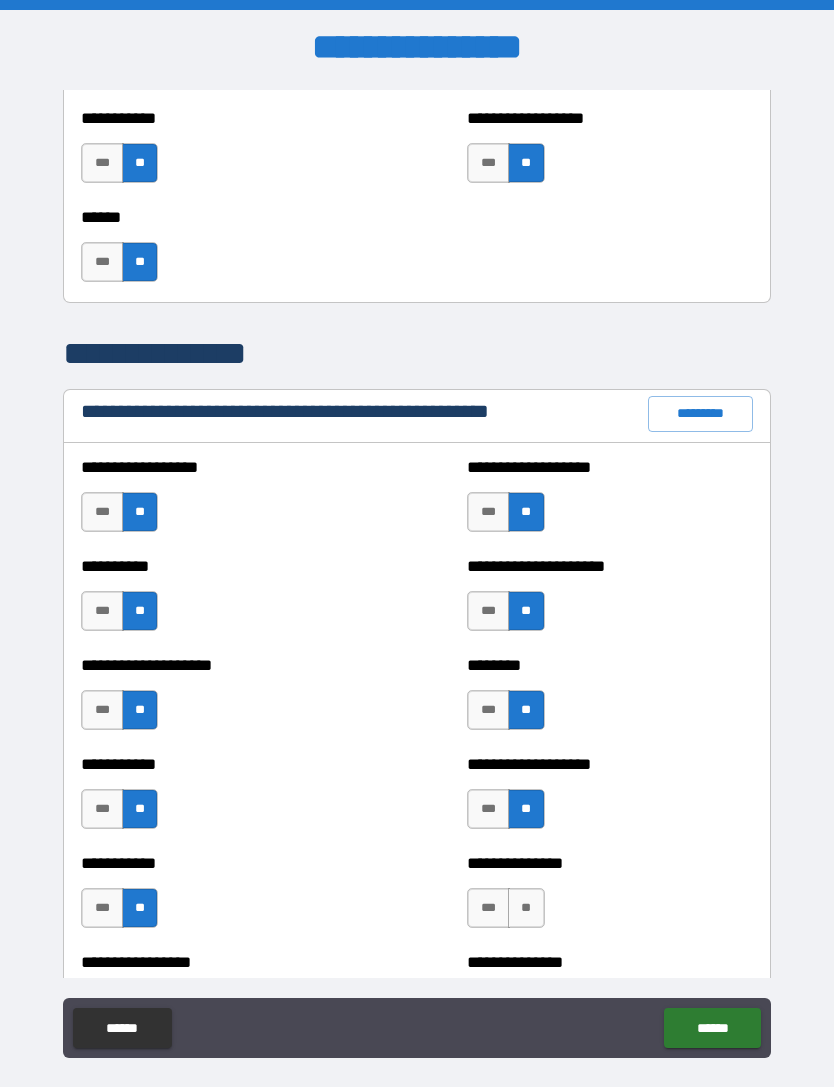 click on "**" at bounding box center [526, 908] 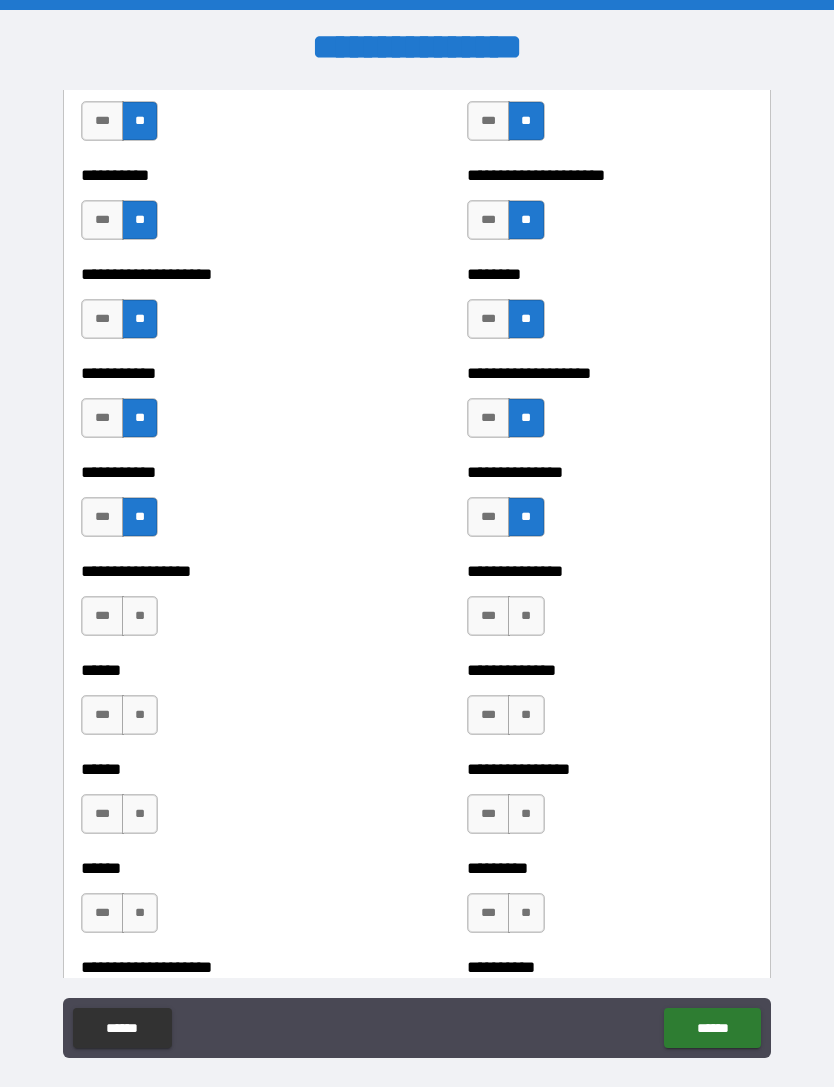 scroll, scrollTop: 2503, scrollLeft: 0, axis: vertical 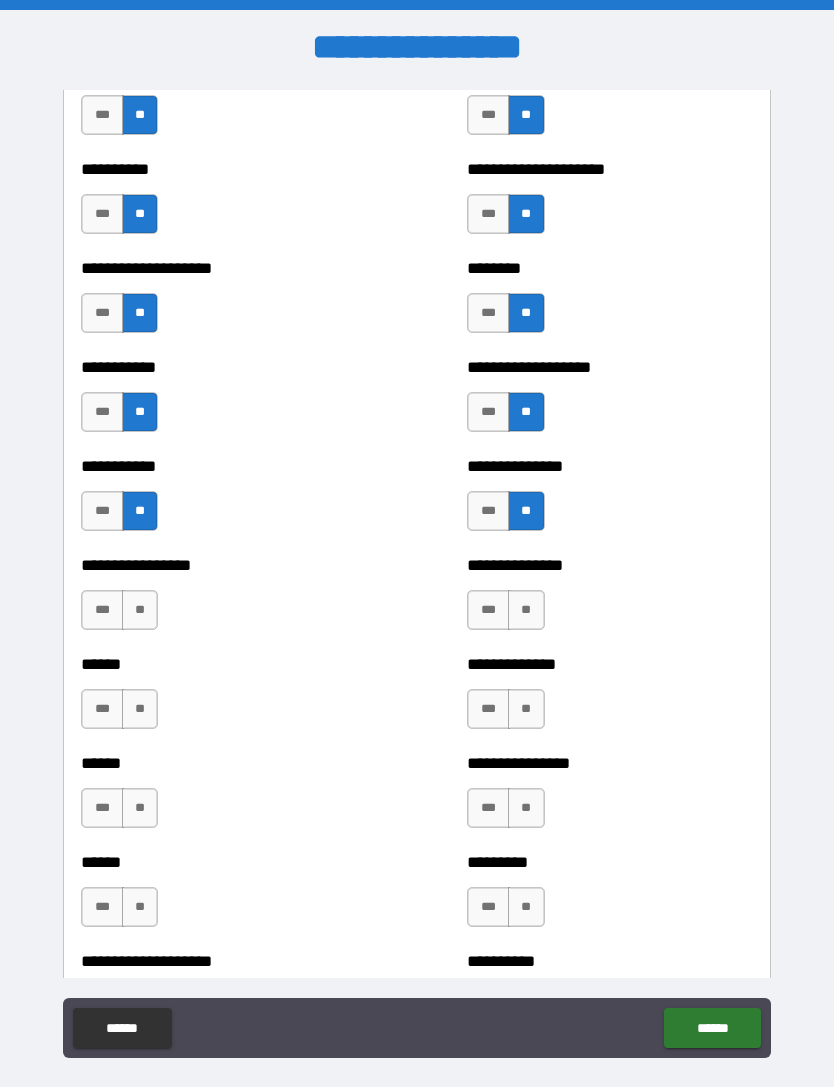 click on "**" at bounding box center [526, 610] 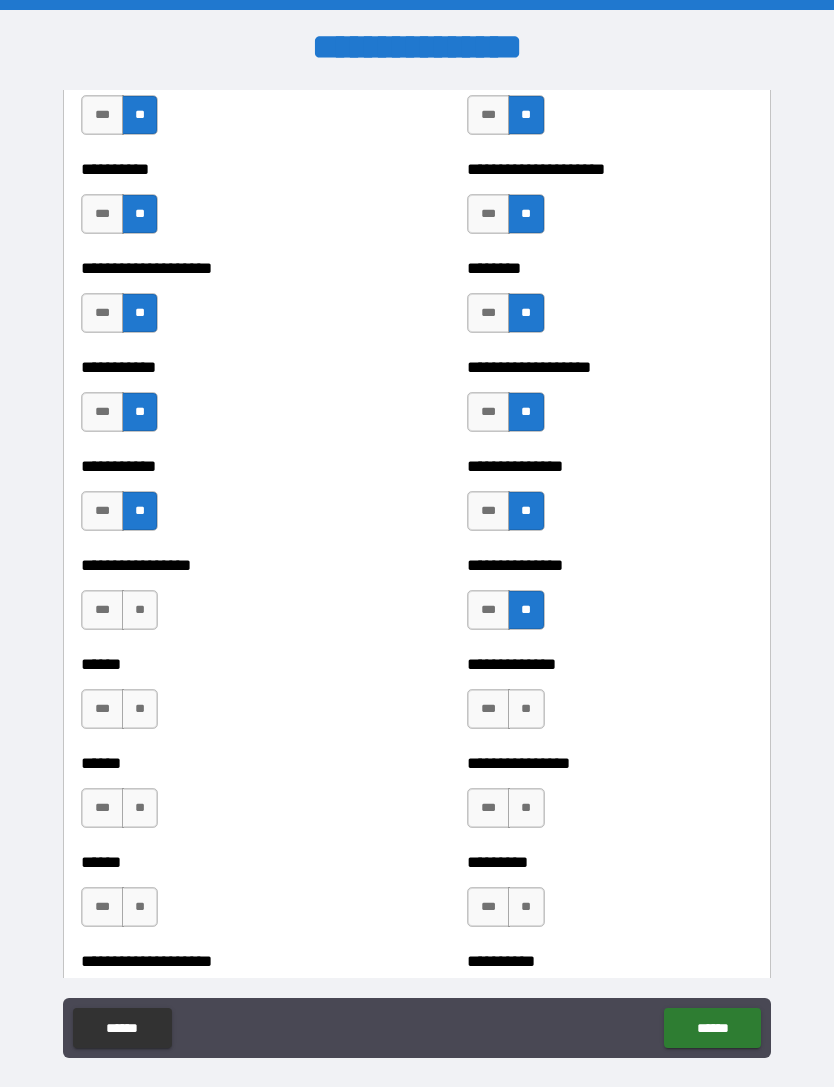 click on "**" at bounding box center [526, 709] 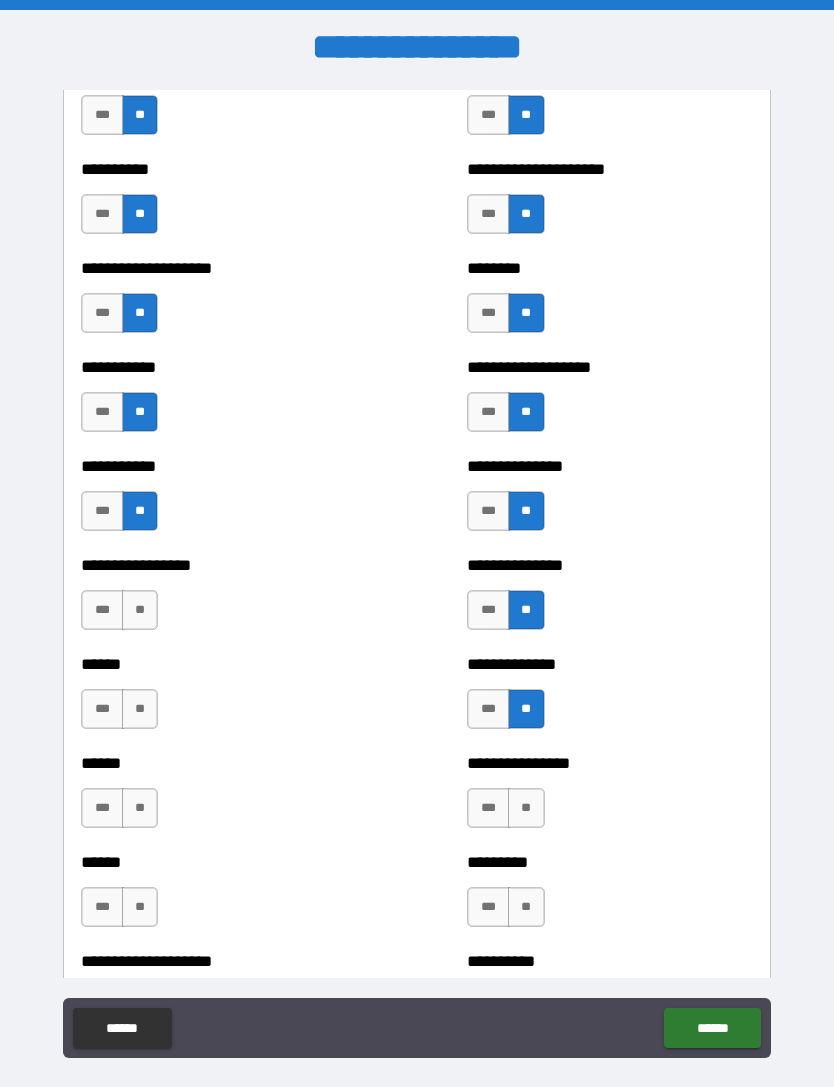 click on "**" at bounding box center (526, 808) 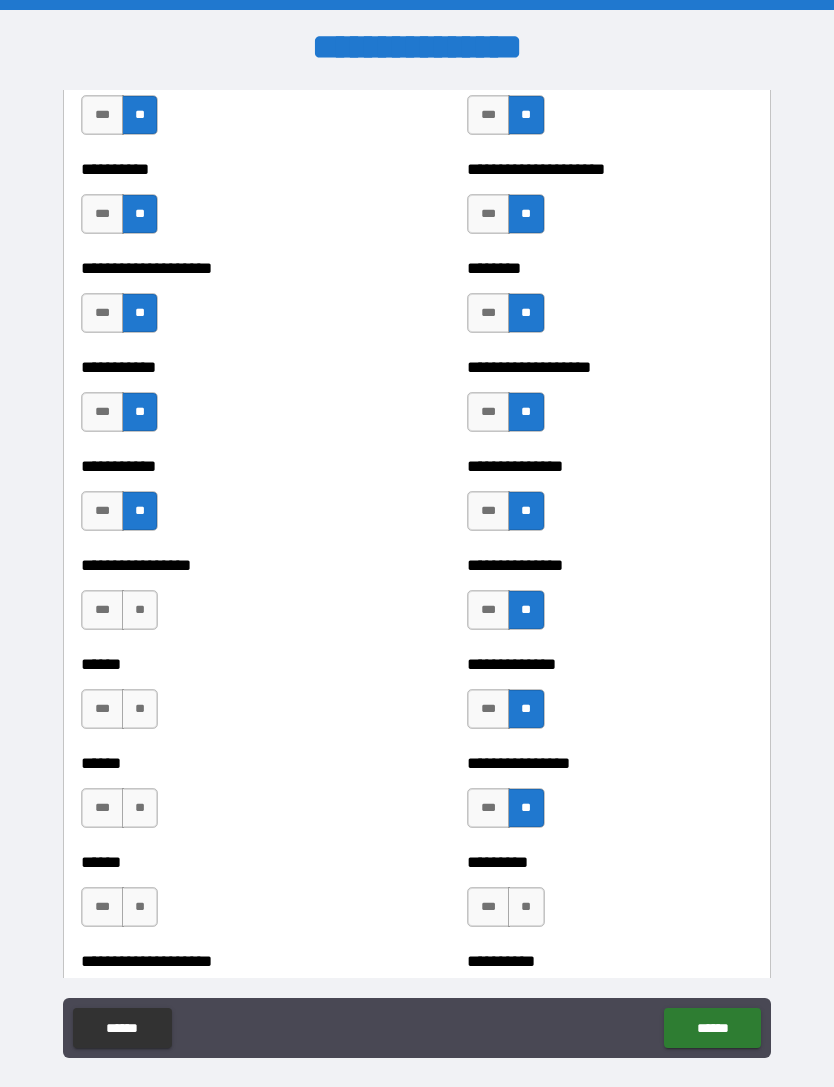 click on "**" at bounding box center (526, 907) 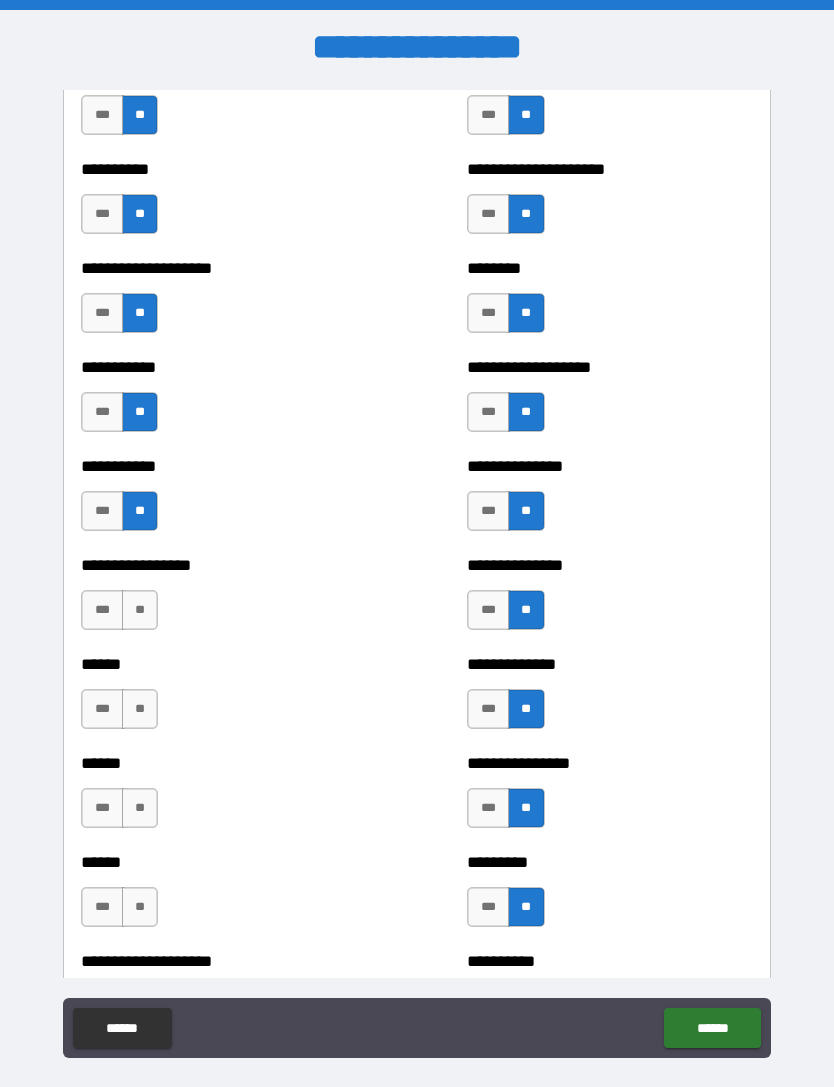 click on "**" at bounding box center [140, 610] 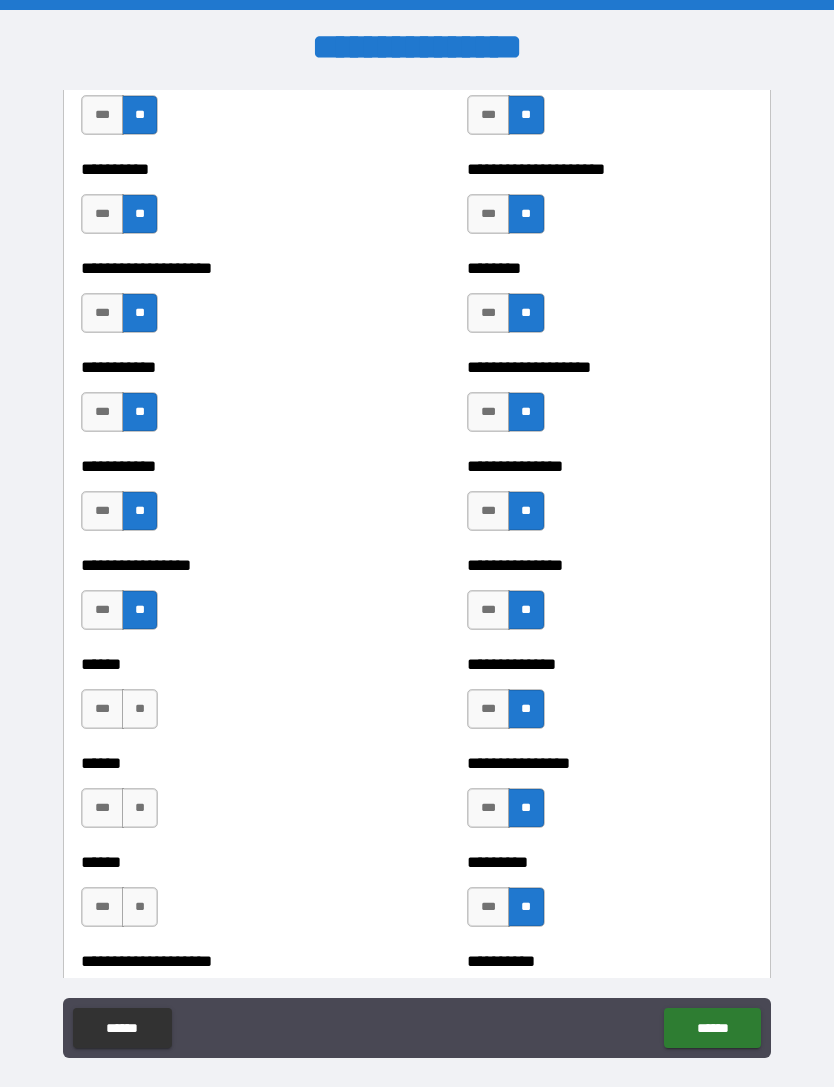 click on "**" at bounding box center [140, 709] 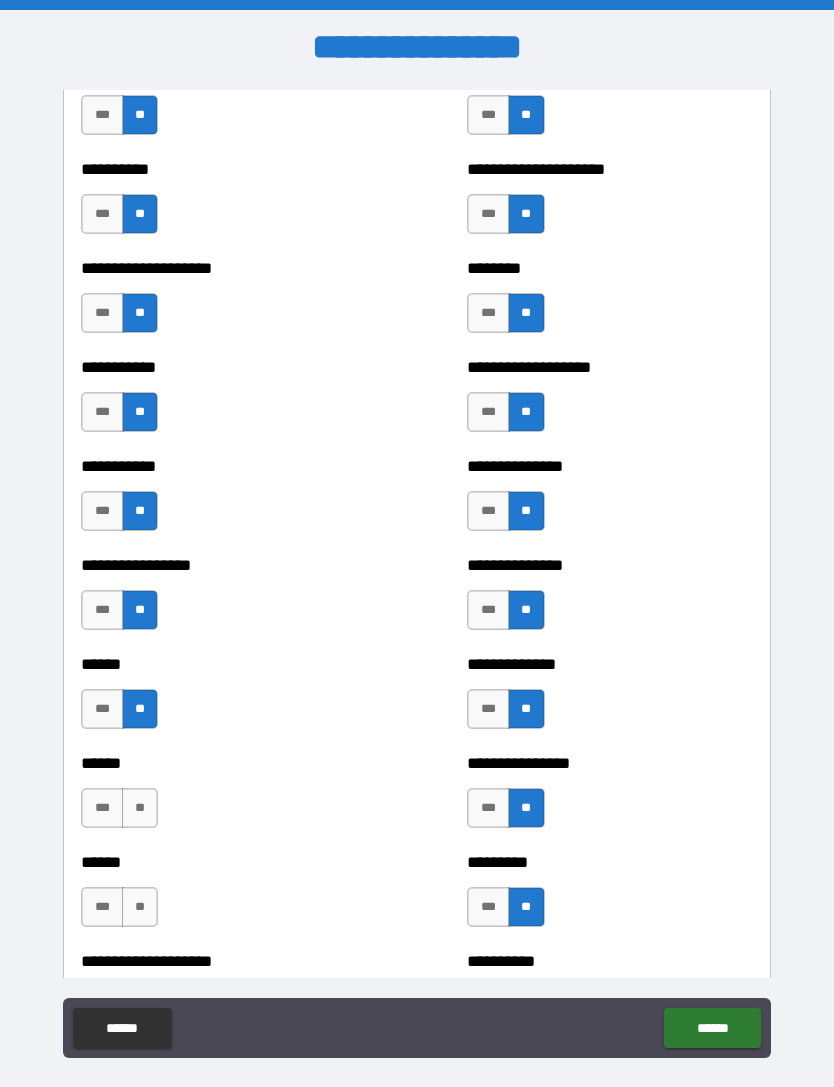 click on "**" at bounding box center [140, 808] 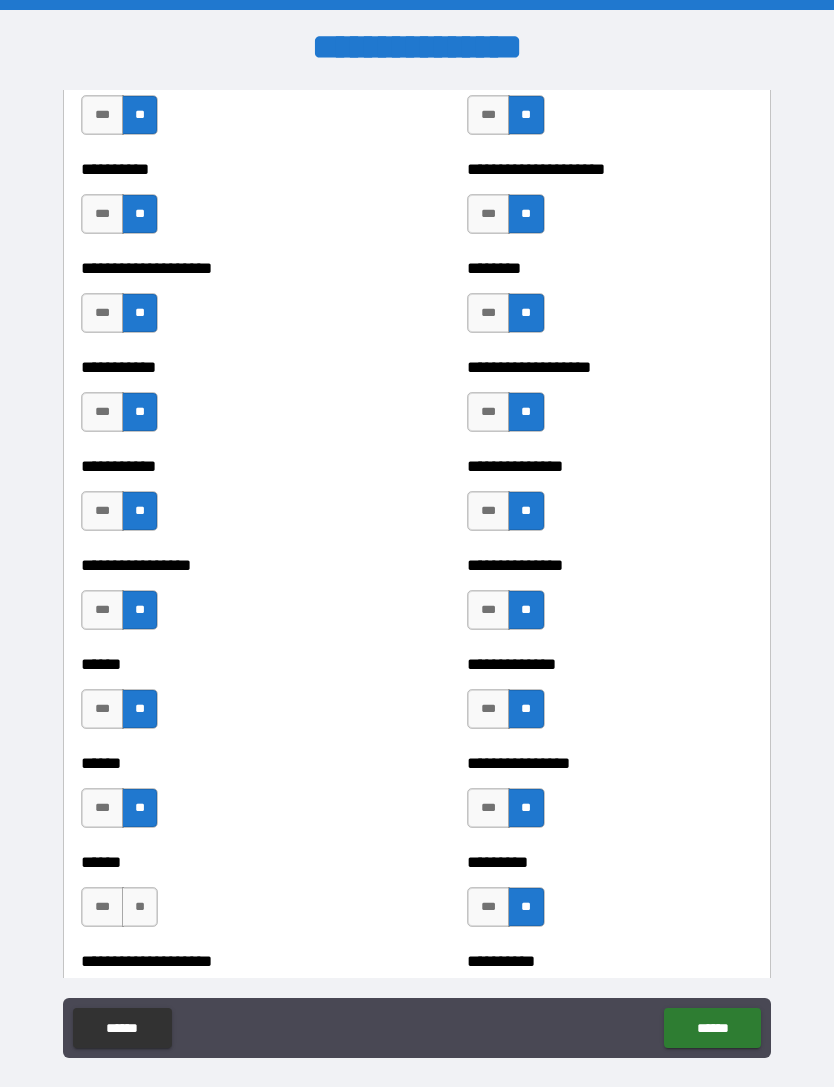 click on "**" at bounding box center [140, 907] 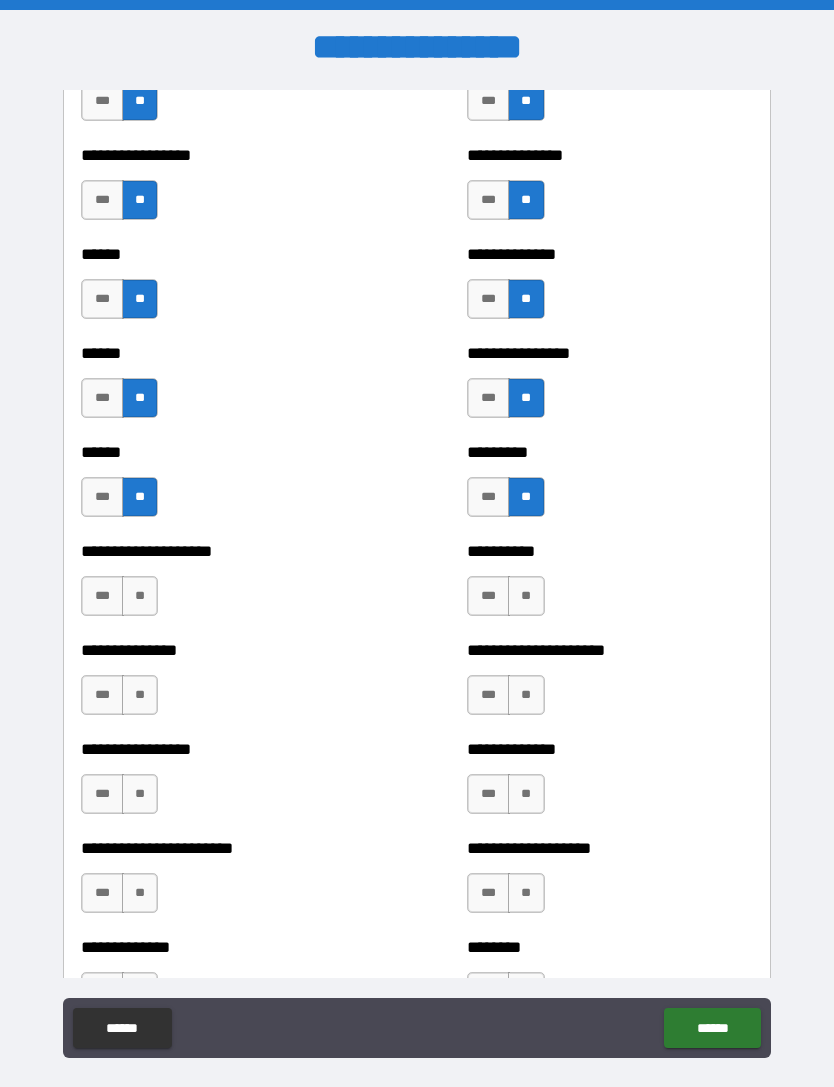 scroll, scrollTop: 3047, scrollLeft: 0, axis: vertical 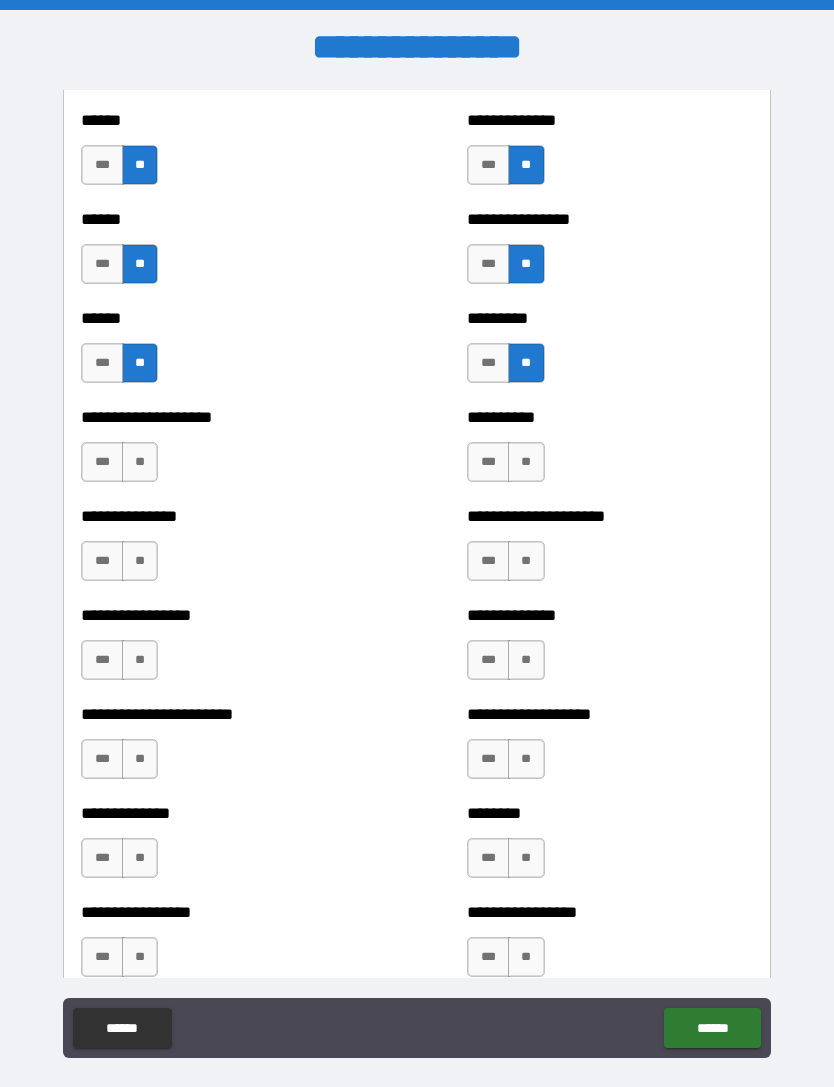 click on "**" at bounding box center [140, 462] 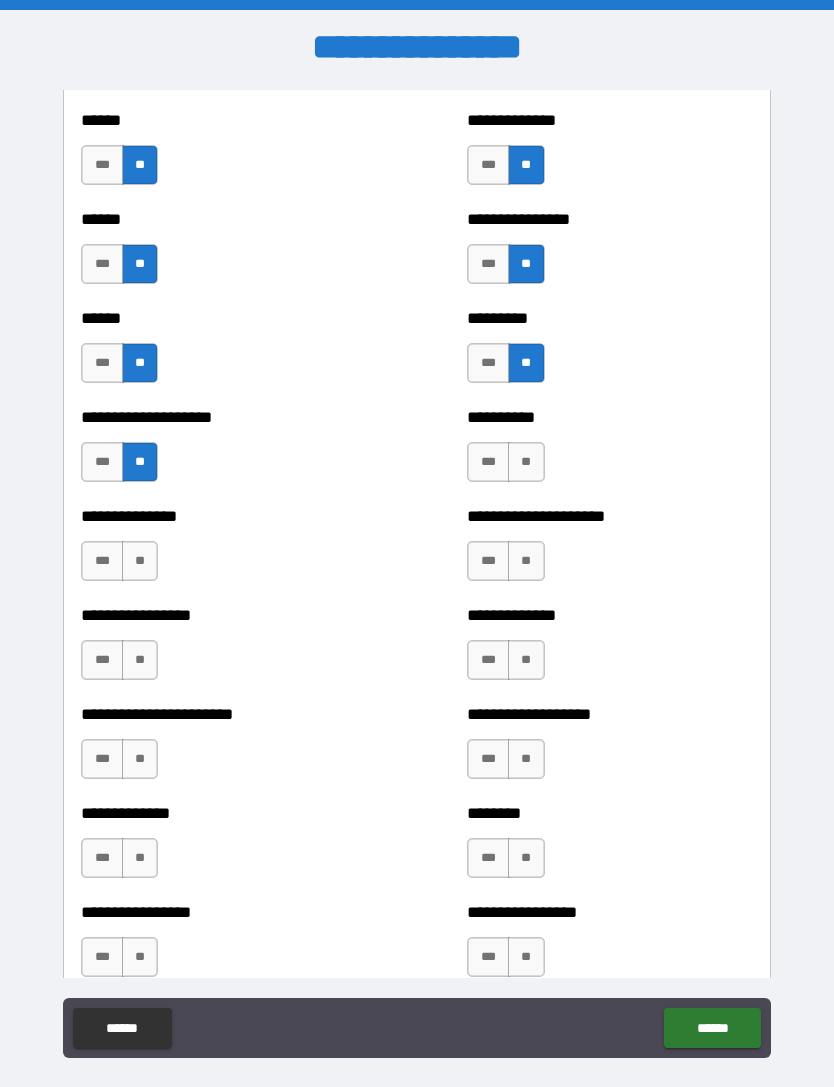 click on "**" at bounding box center [140, 561] 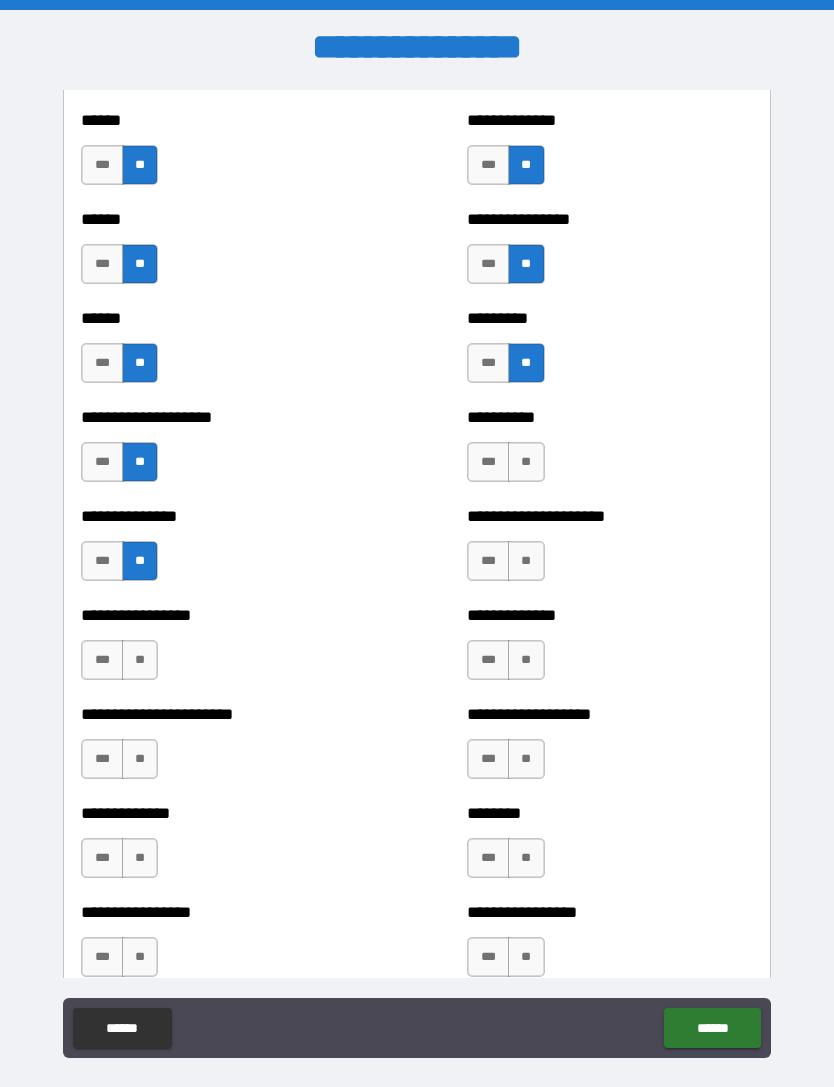 click on "**" at bounding box center (140, 660) 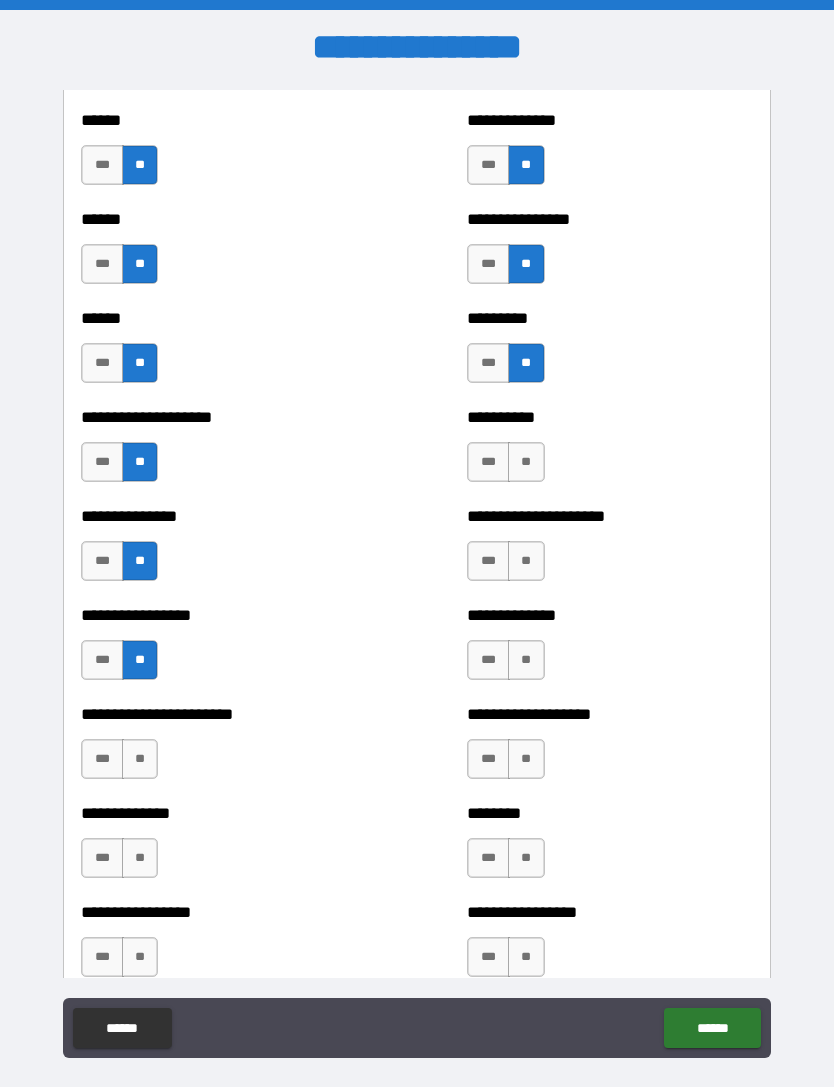 click on "**" at bounding box center (140, 759) 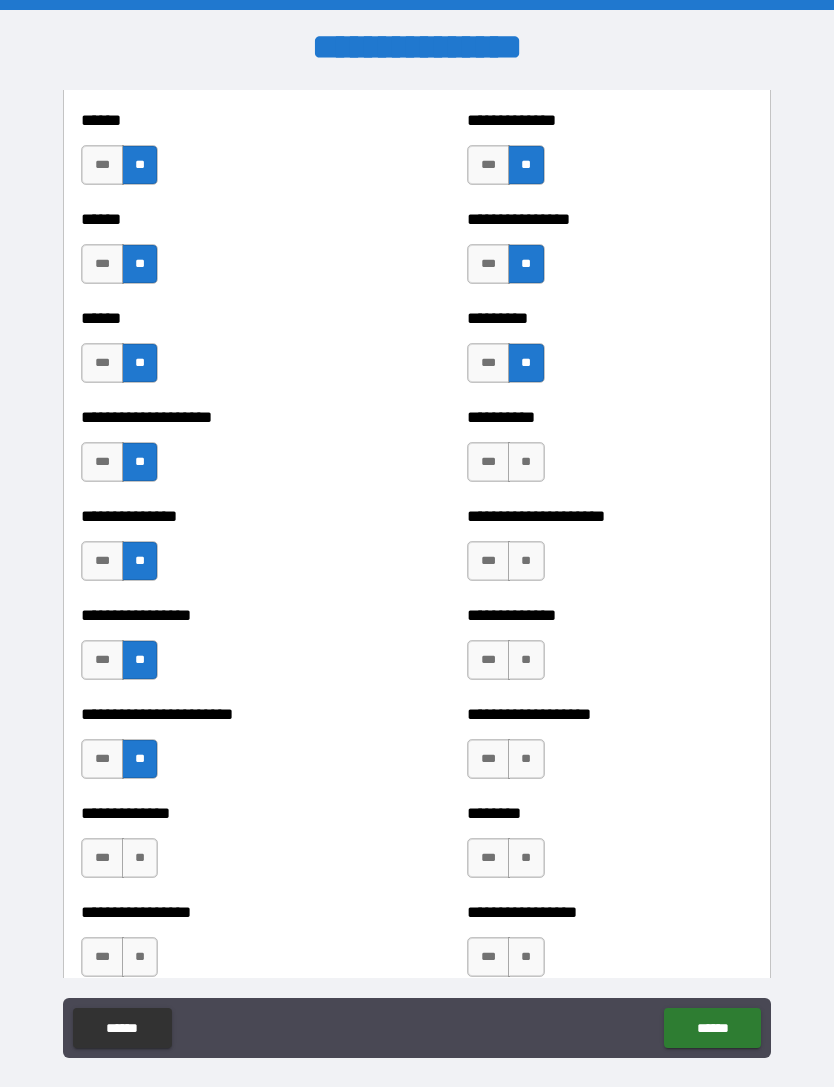 click on "**" at bounding box center [140, 858] 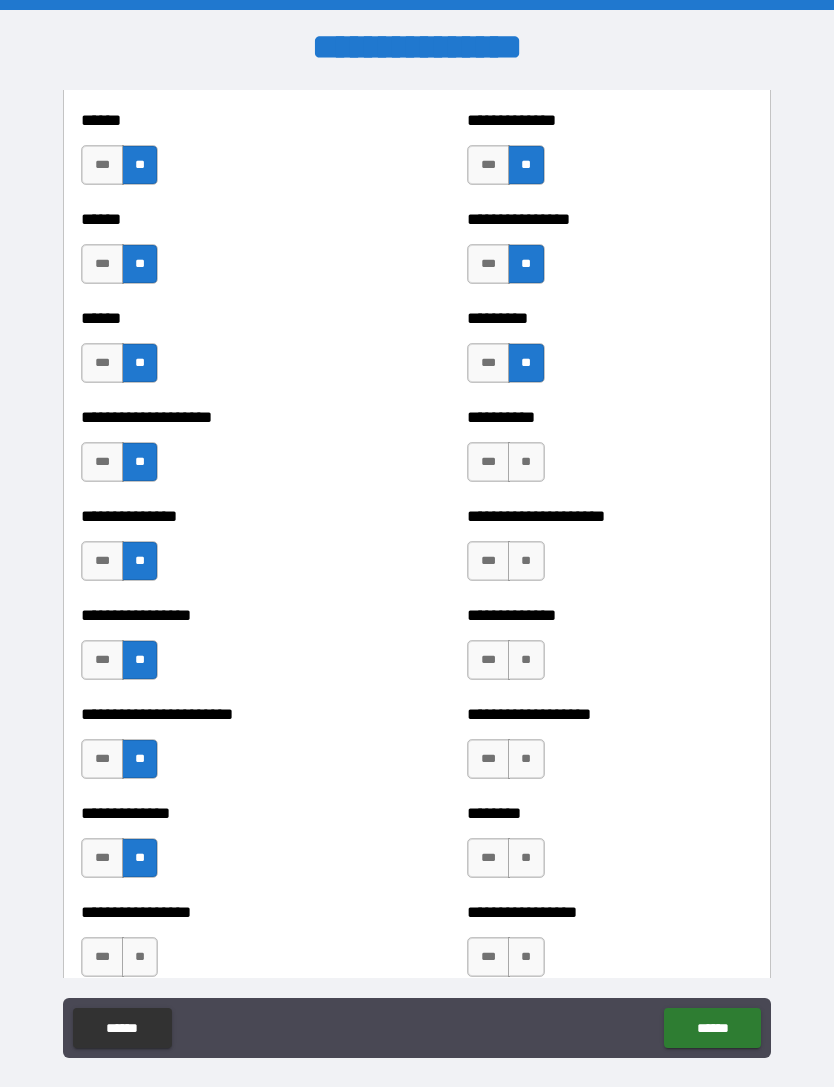 click on "**" at bounding box center [140, 957] 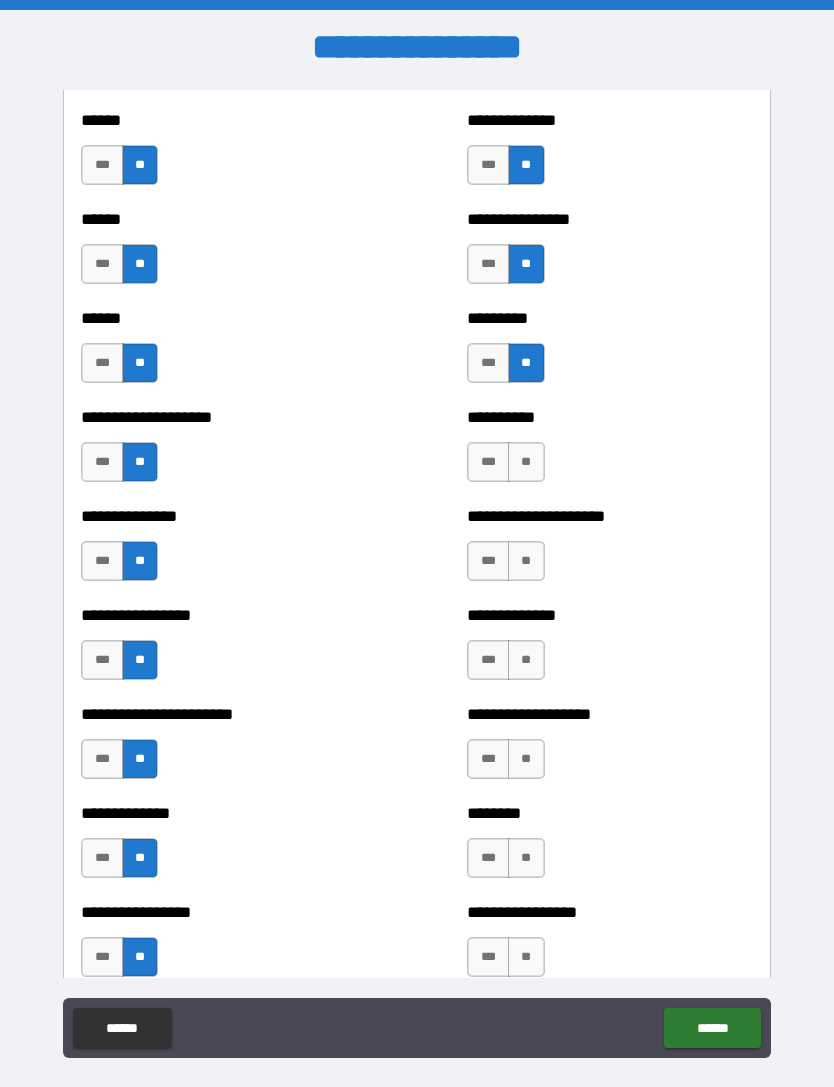 click on "**" at bounding box center [526, 462] 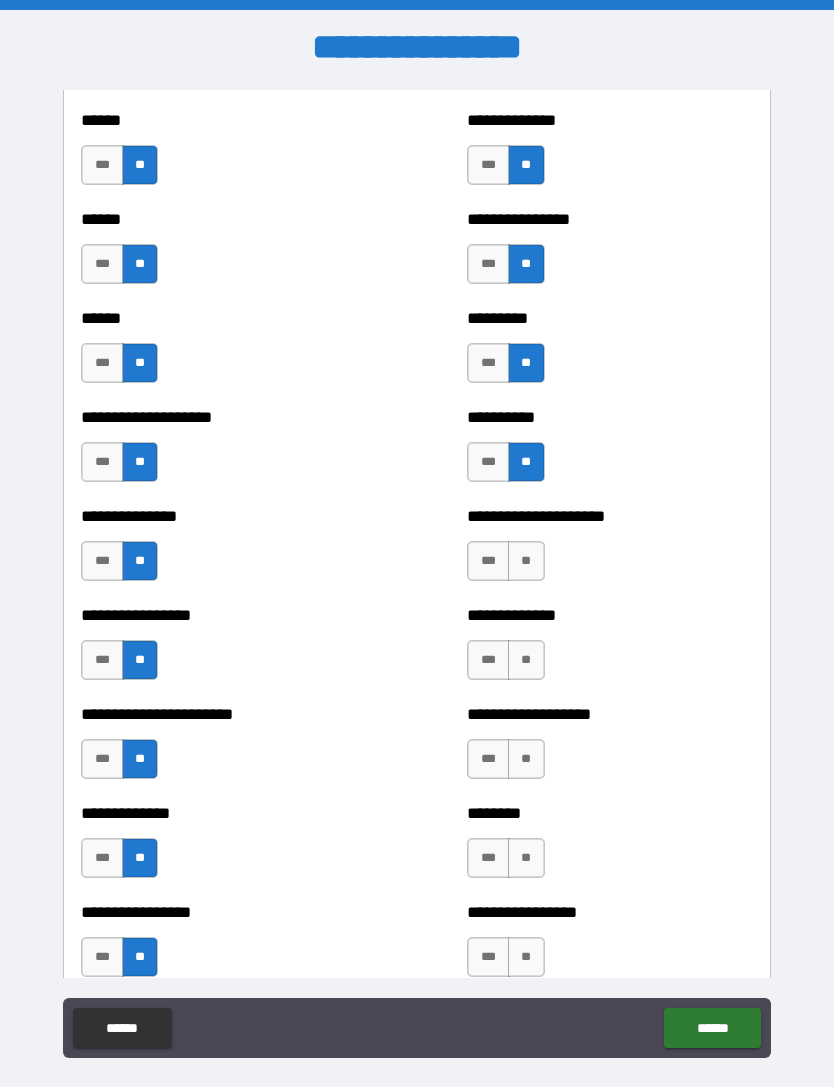 click on "**" at bounding box center [526, 561] 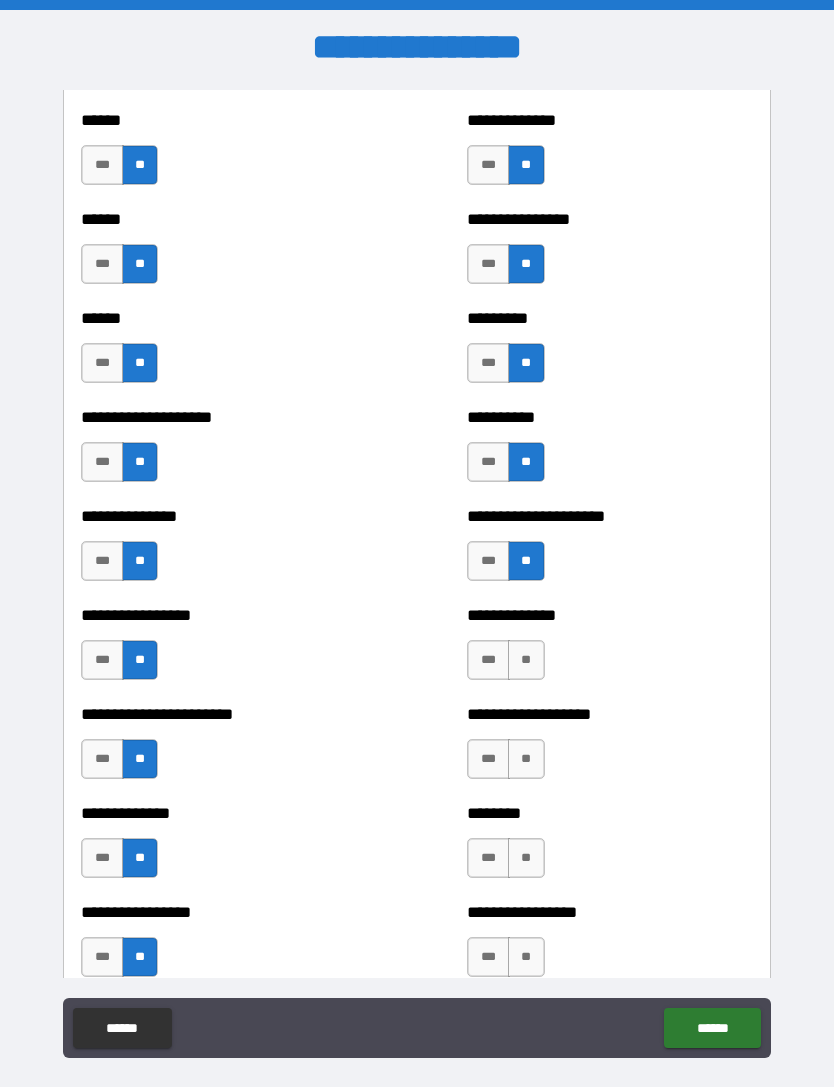 click on "**" at bounding box center (526, 660) 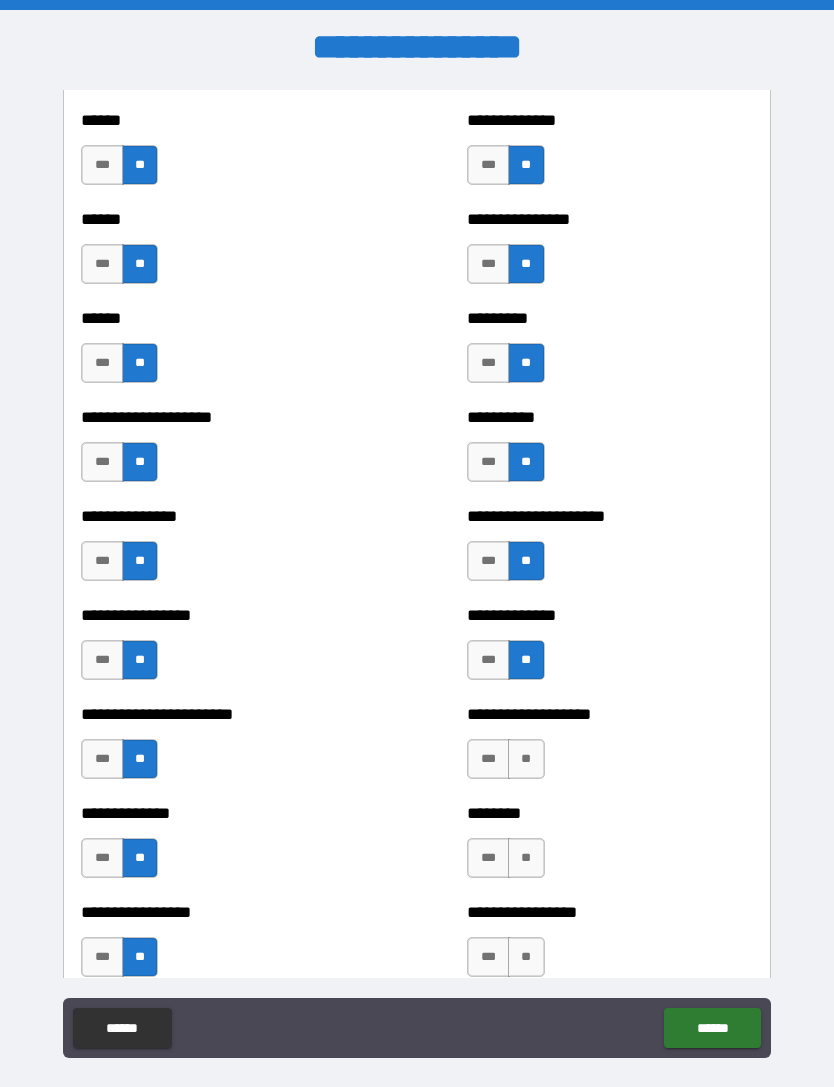 click on "**" at bounding box center [526, 759] 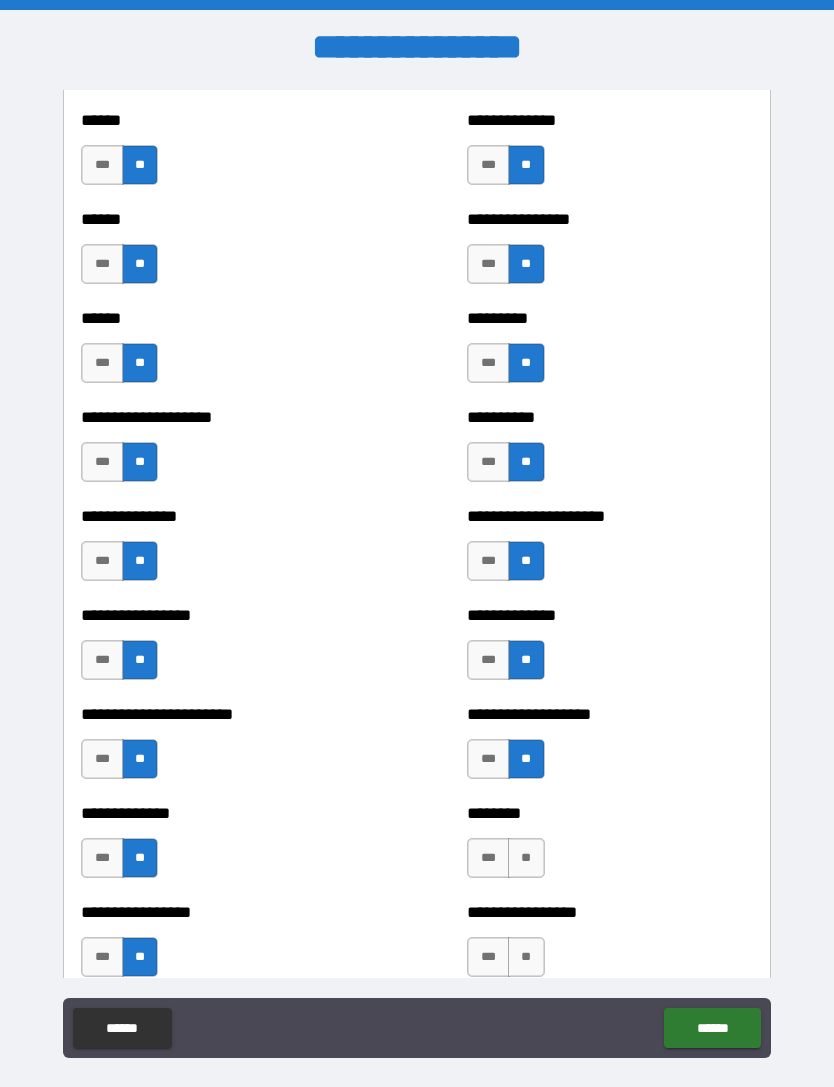 click on "**" at bounding box center (526, 858) 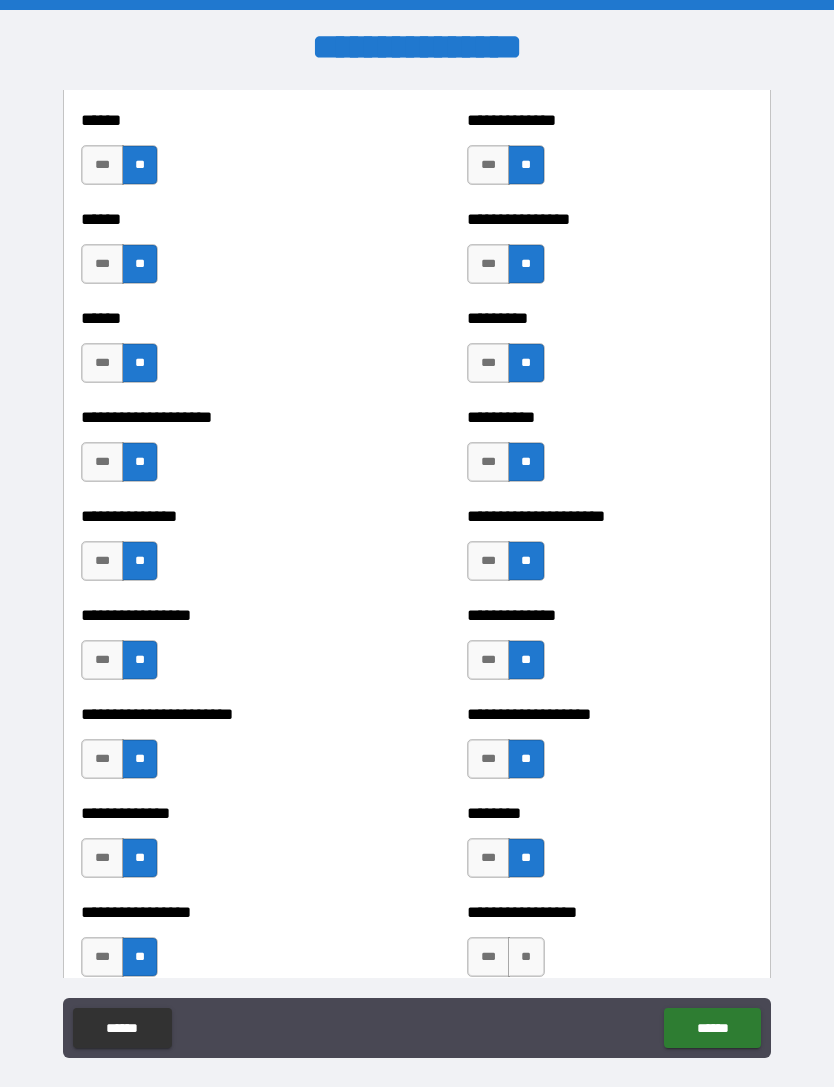 click on "**" at bounding box center (526, 957) 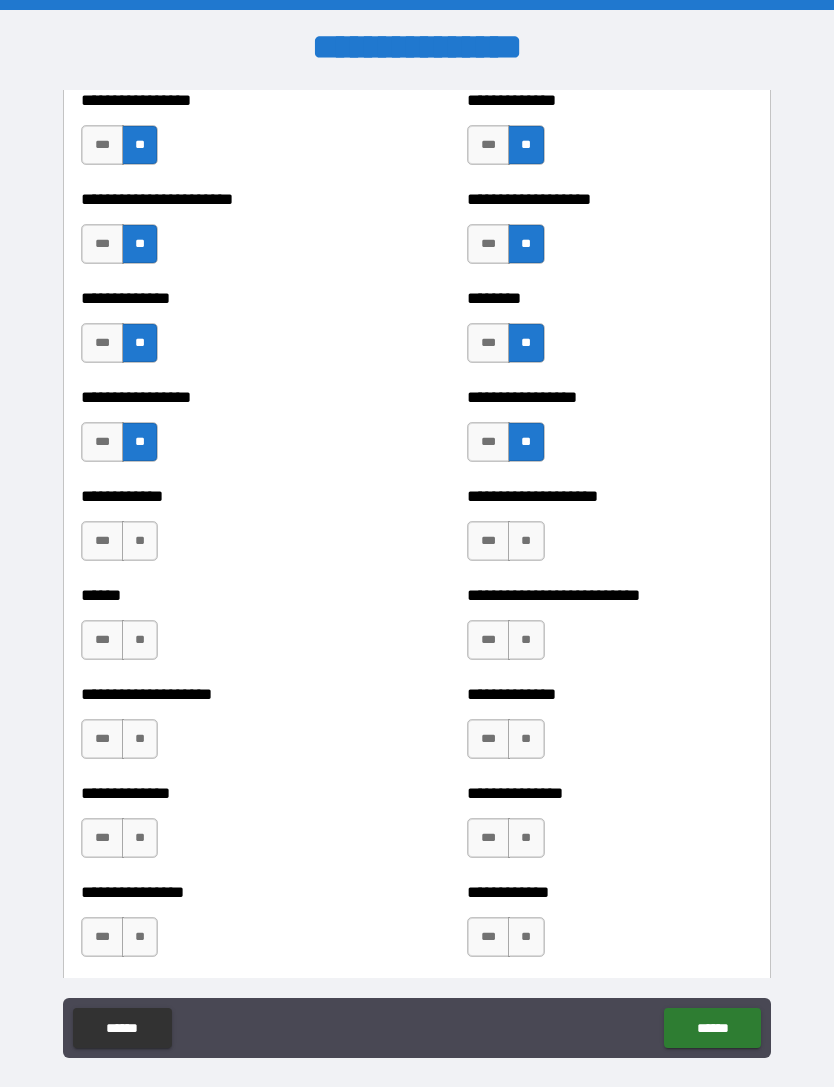 scroll, scrollTop: 3563, scrollLeft: 0, axis: vertical 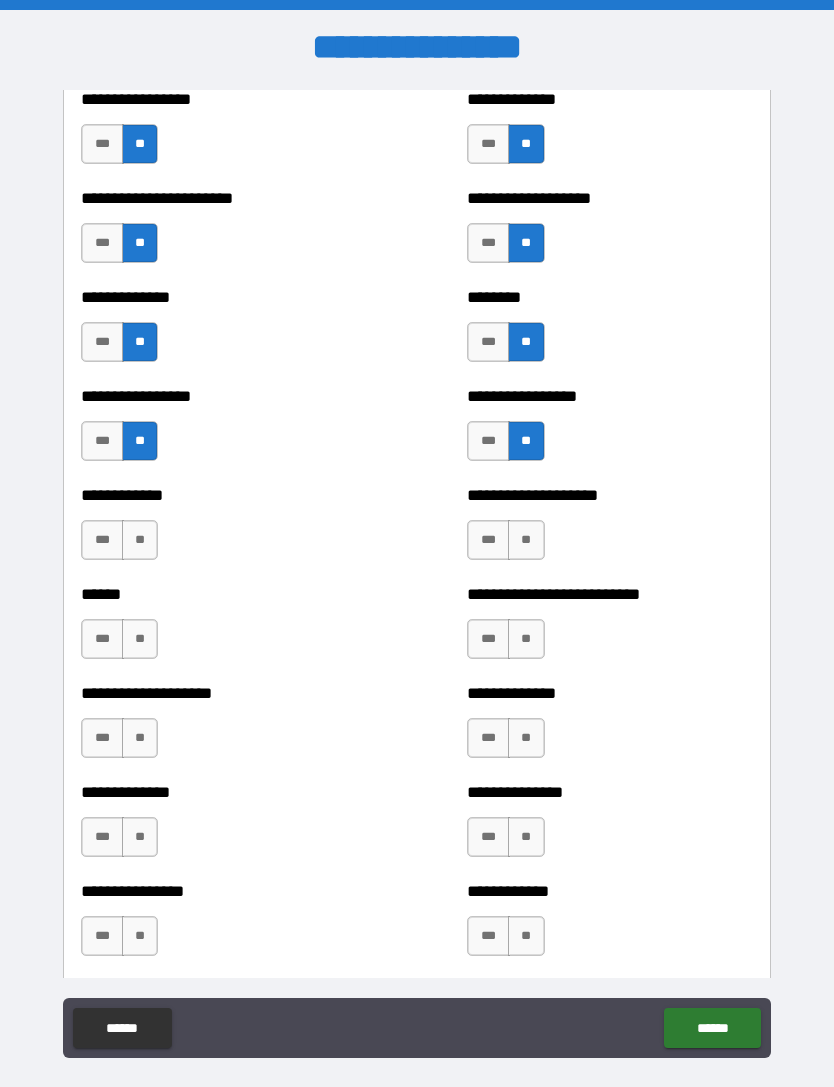 click on "**" at bounding box center [140, 540] 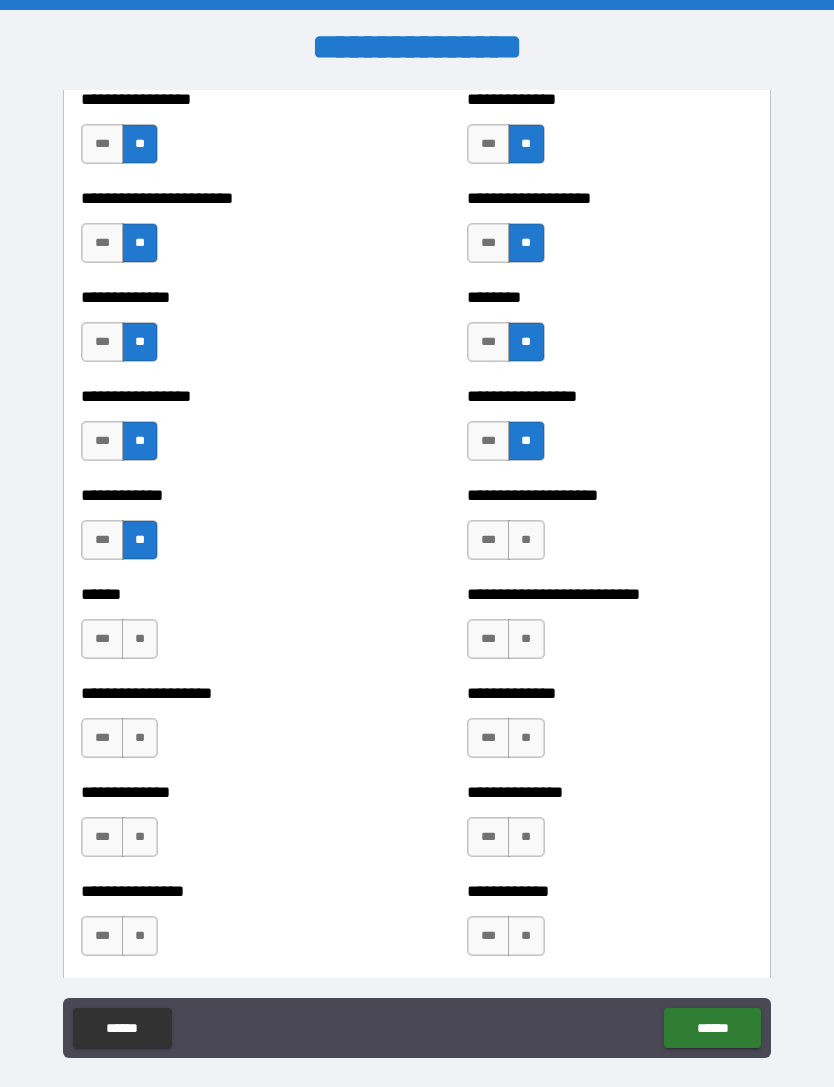 click on "**" at bounding box center [140, 639] 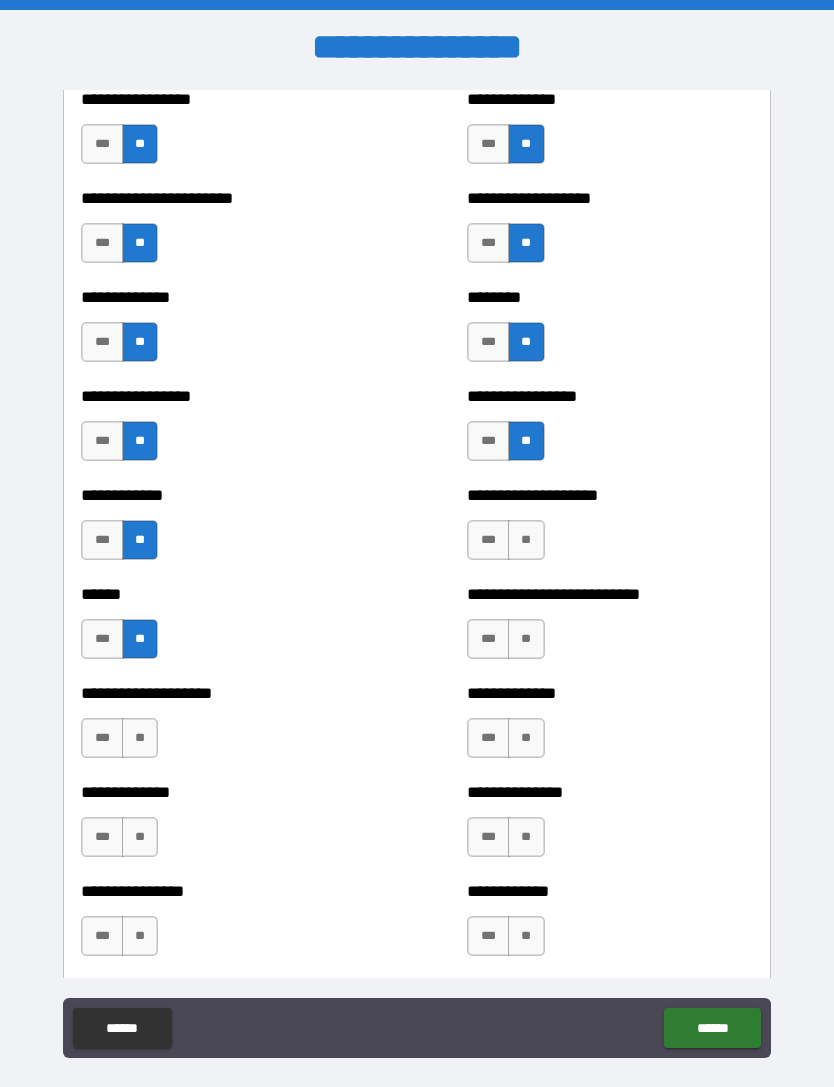 click on "**" at bounding box center (140, 738) 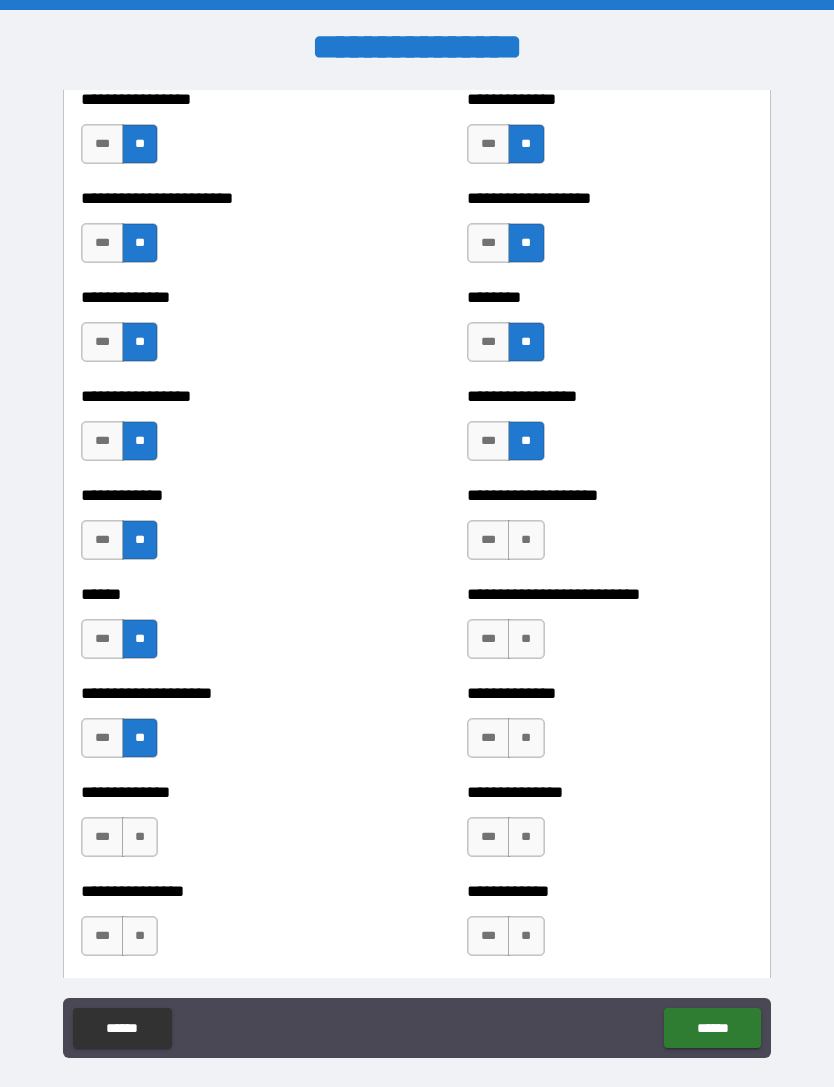 click on "**" at bounding box center (140, 837) 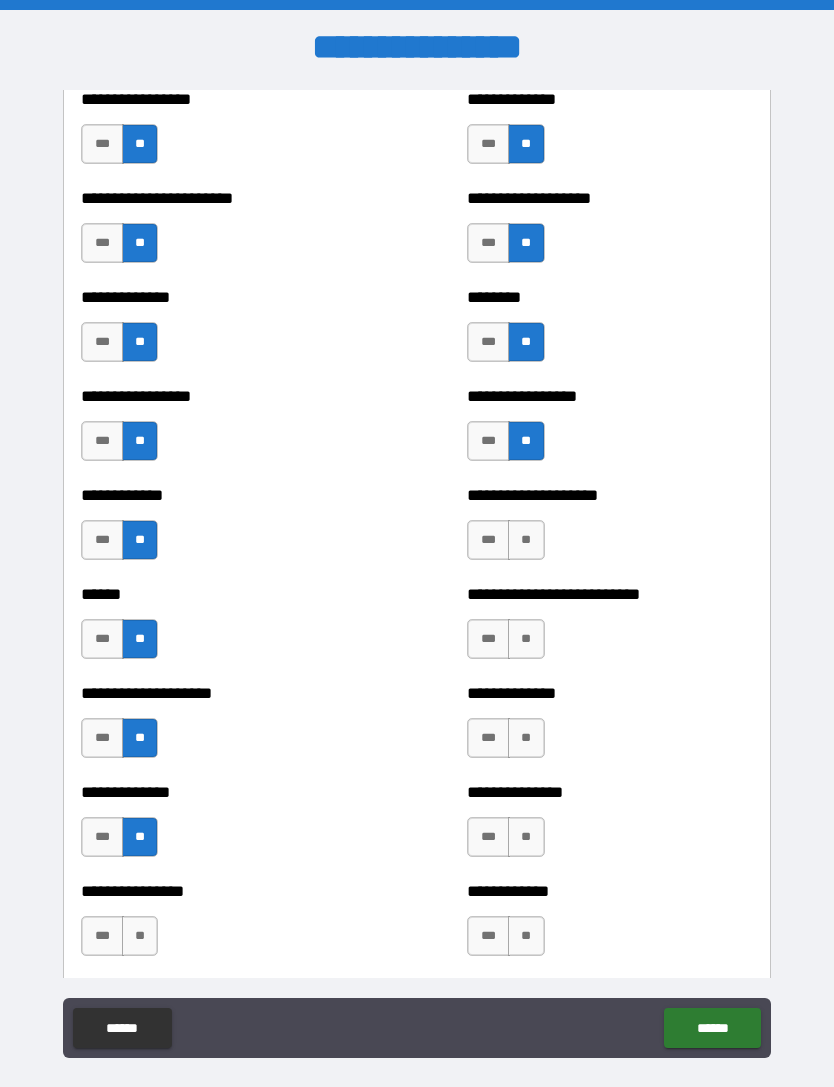 click on "**" at bounding box center [140, 936] 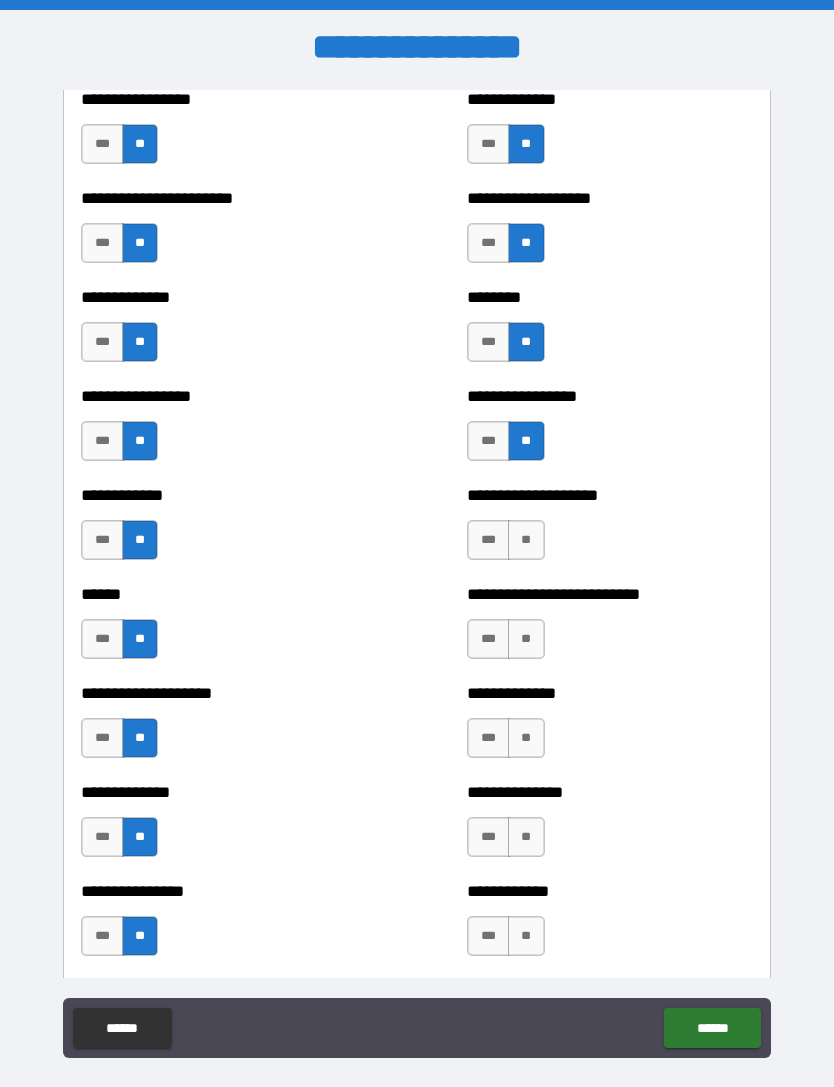 click on "**" at bounding box center (526, 540) 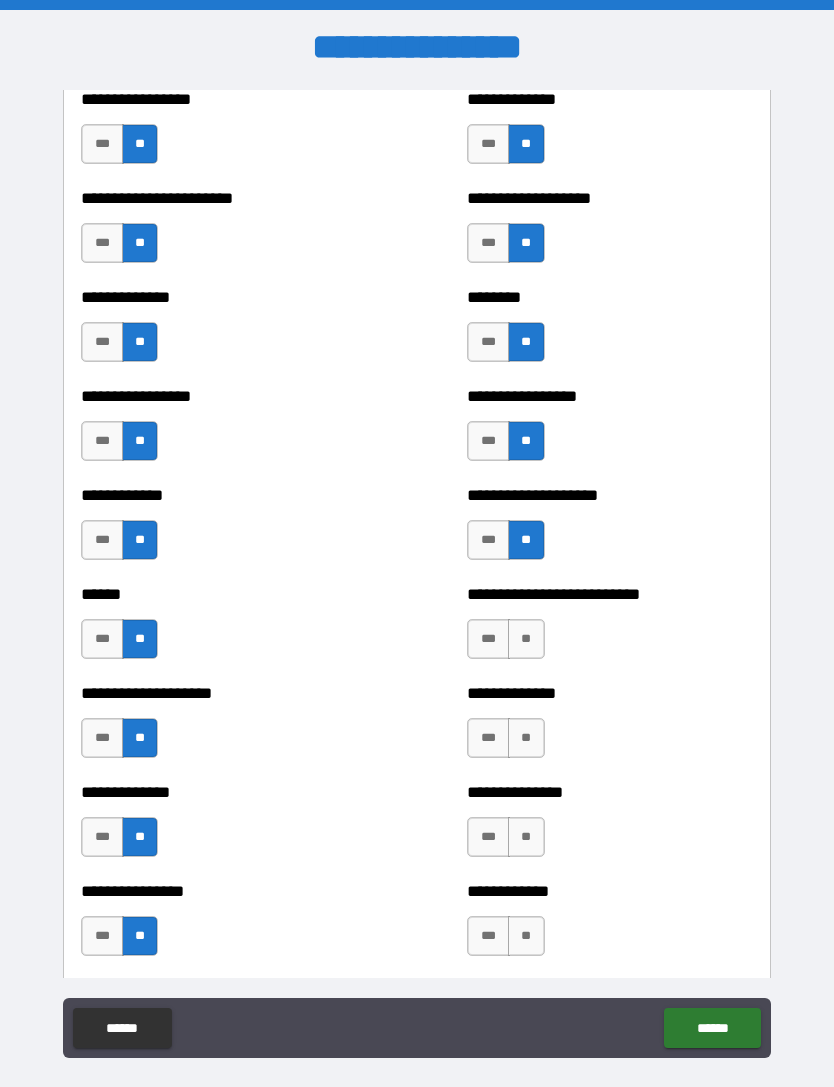 click on "**" at bounding box center [526, 639] 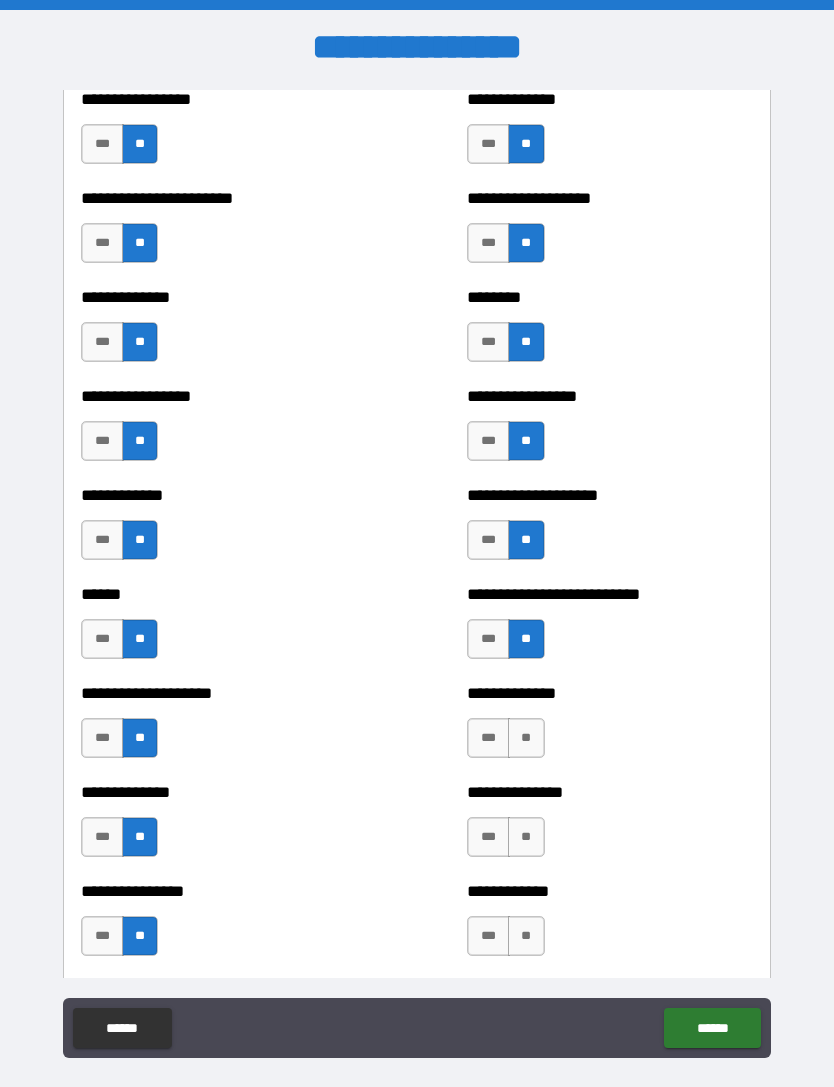 click on "**" at bounding box center (526, 738) 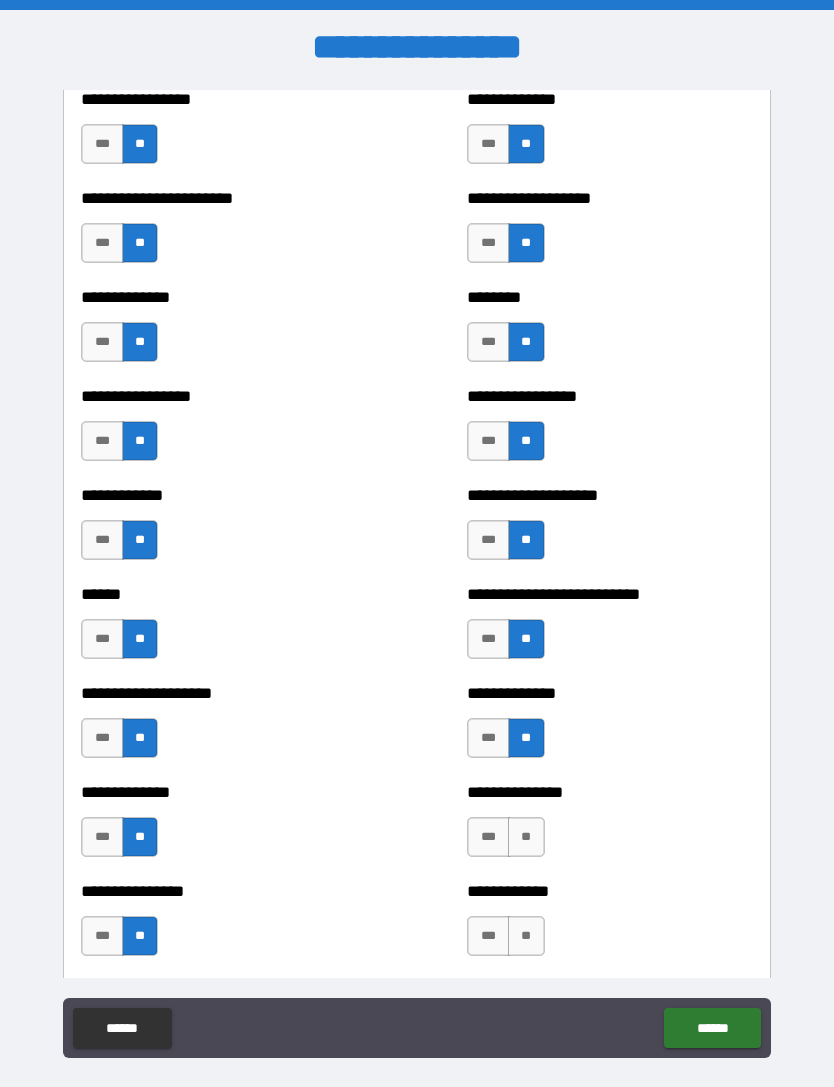 click on "**" at bounding box center [526, 837] 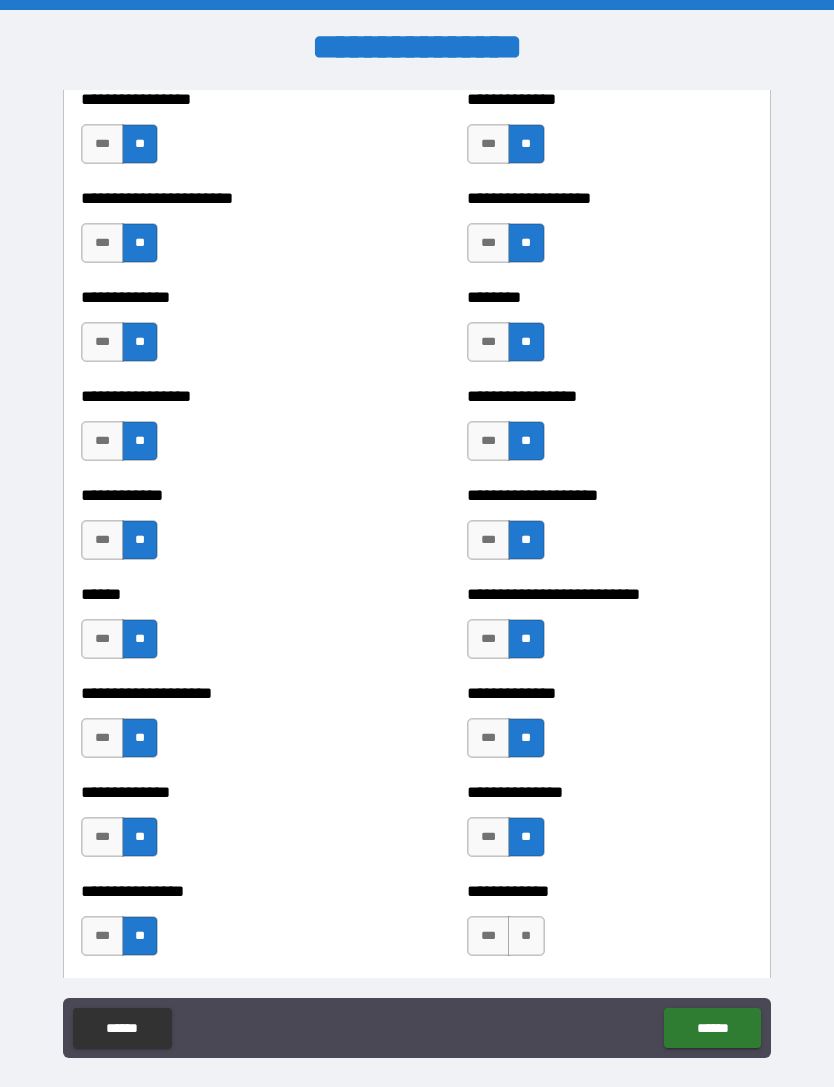 click on "**" at bounding box center [526, 936] 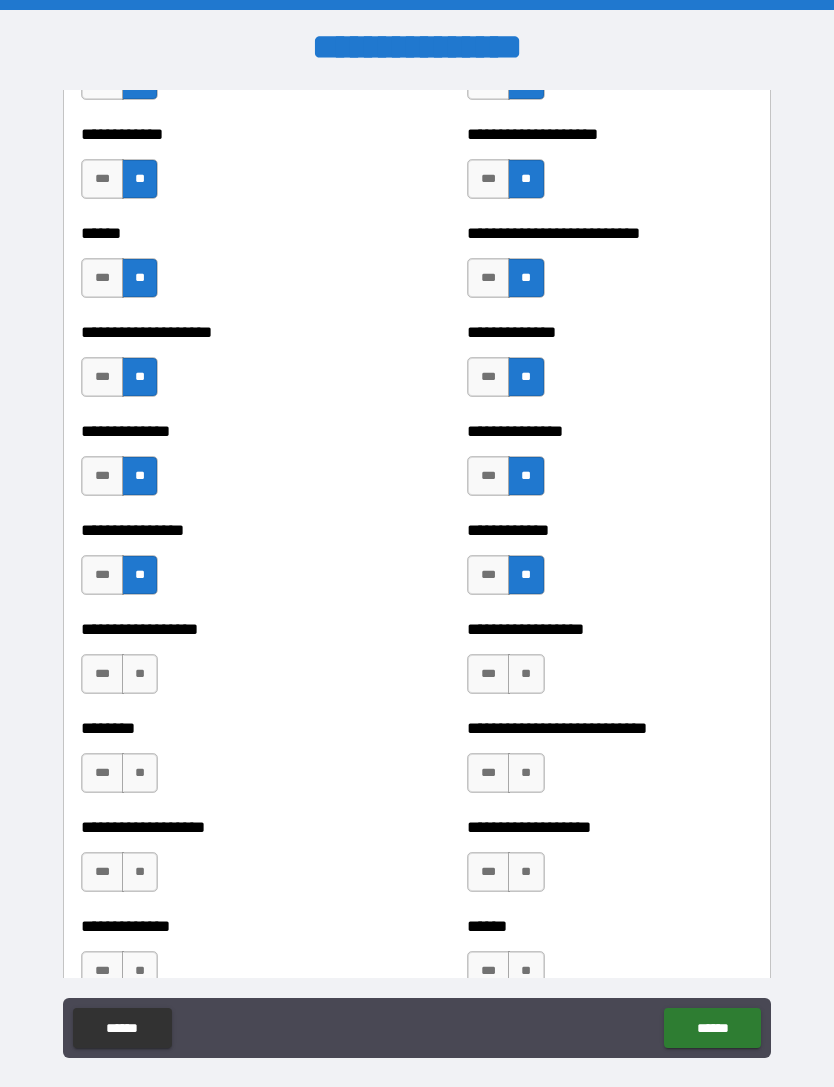 scroll, scrollTop: 4079, scrollLeft: 0, axis: vertical 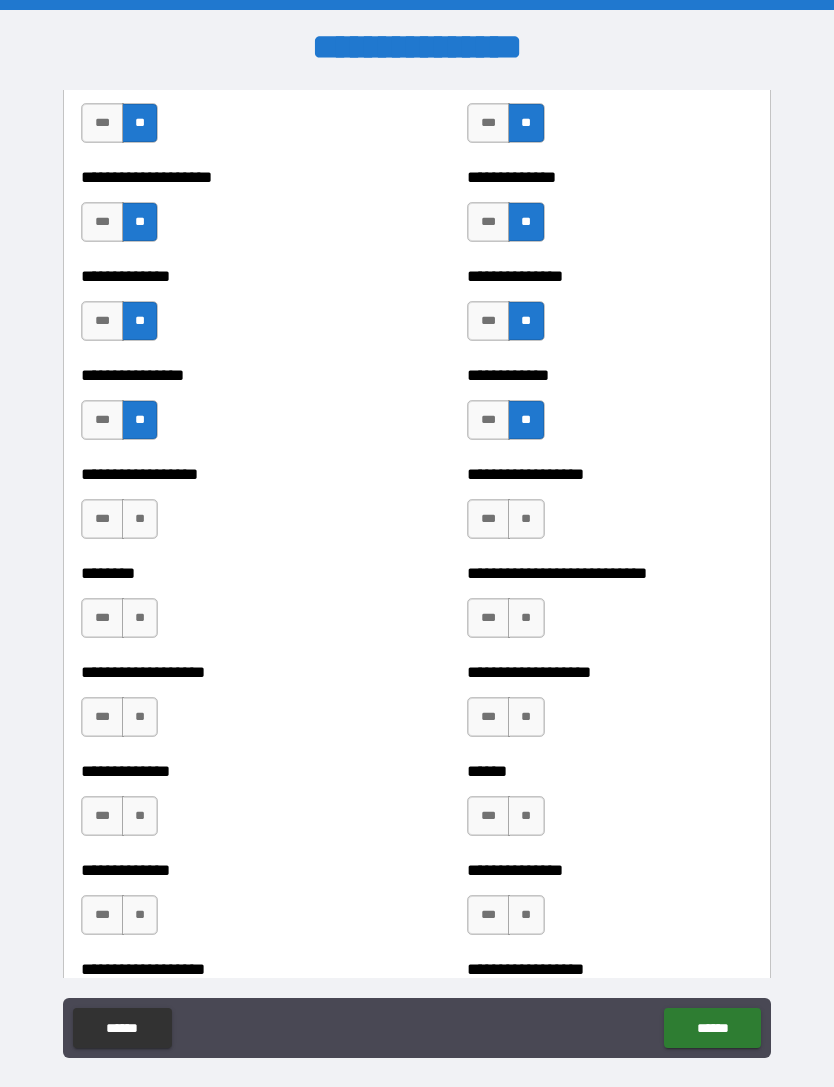 click on "**" at bounding box center (140, 519) 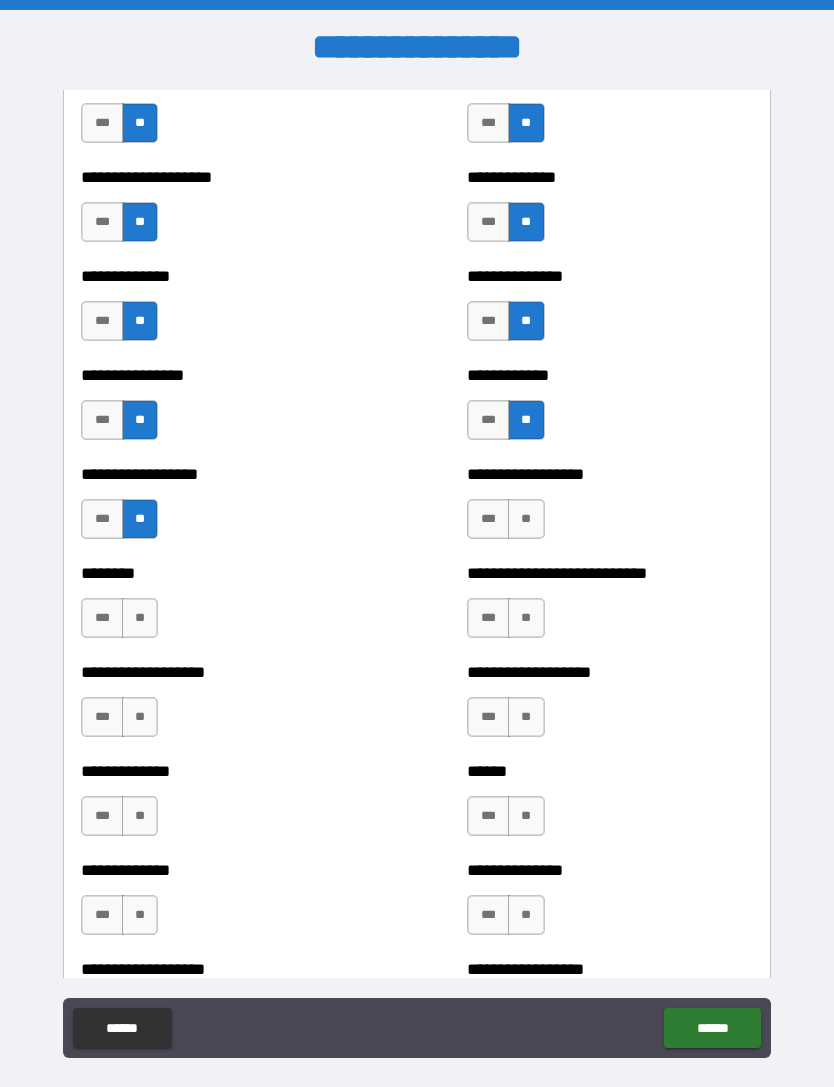 click on "**" at bounding box center (140, 618) 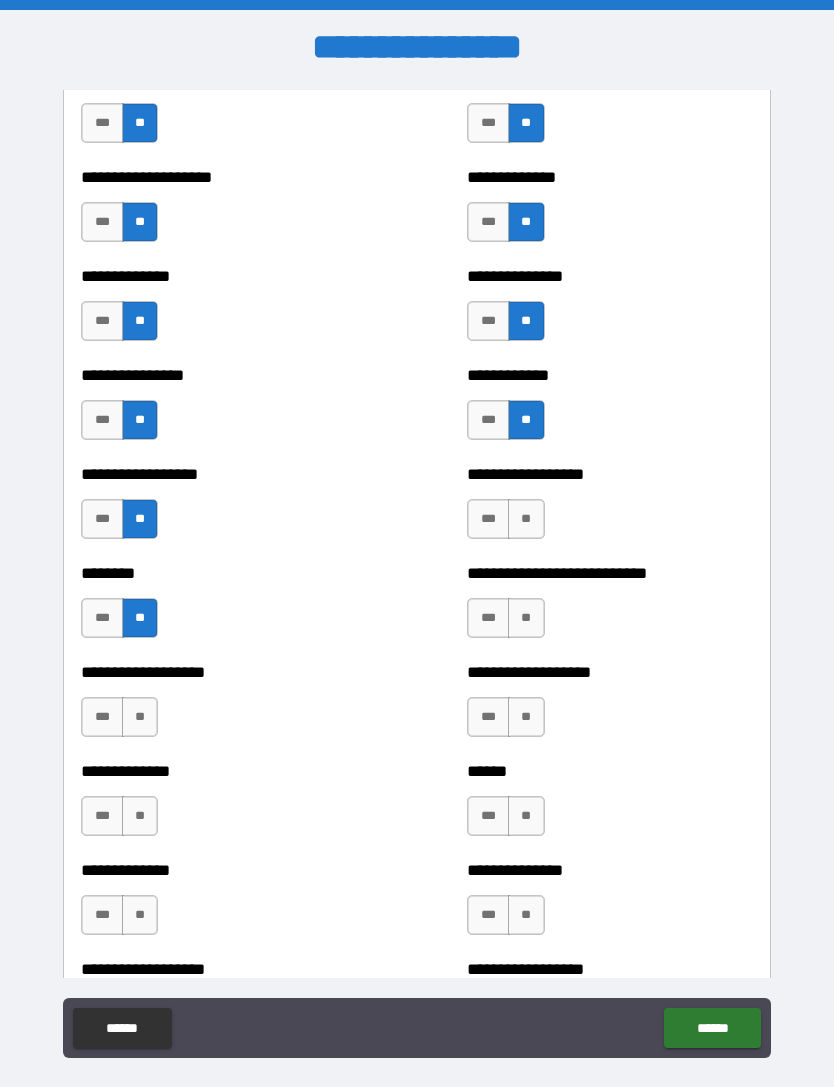 click on "**" at bounding box center (140, 717) 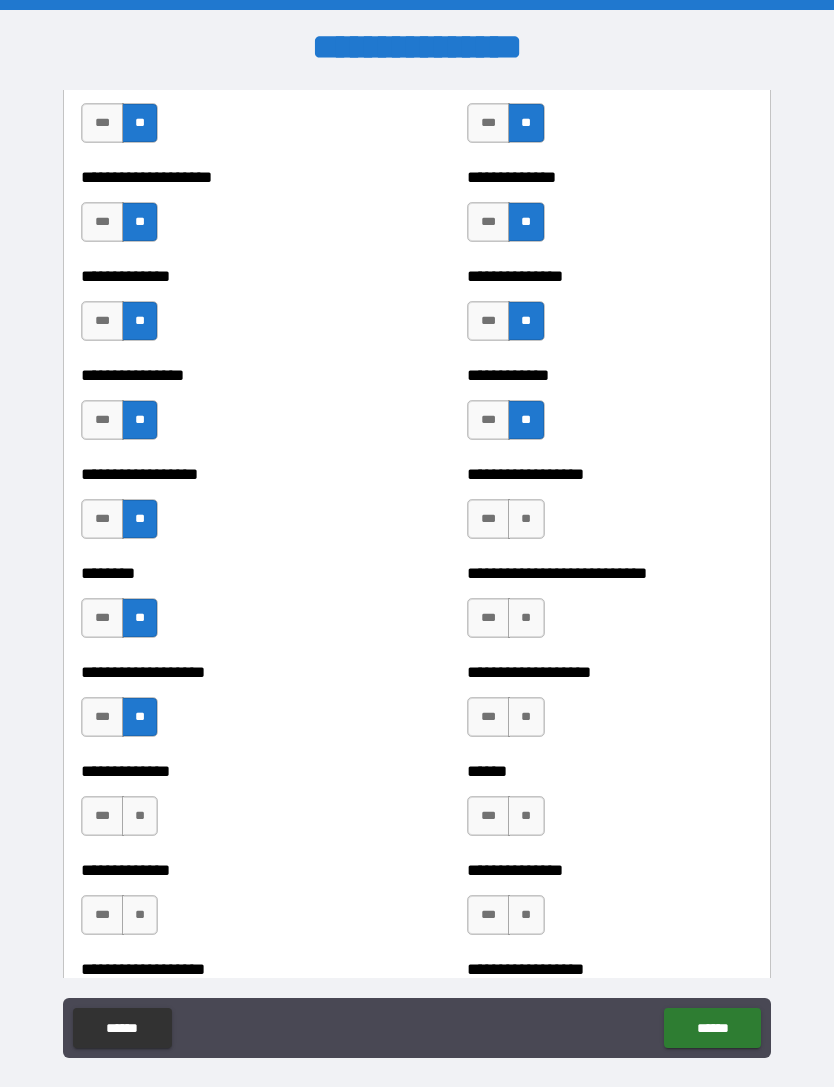 click on "**" at bounding box center (140, 816) 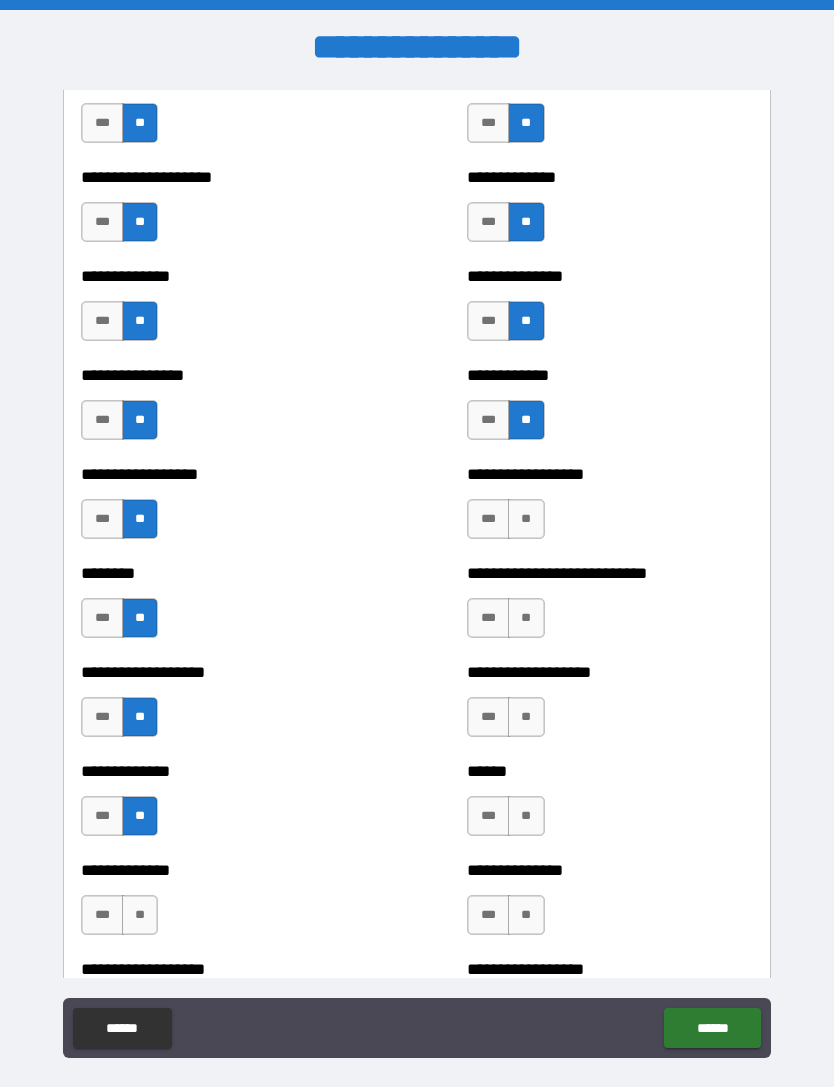 click on "**" at bounding box center [140, 915] 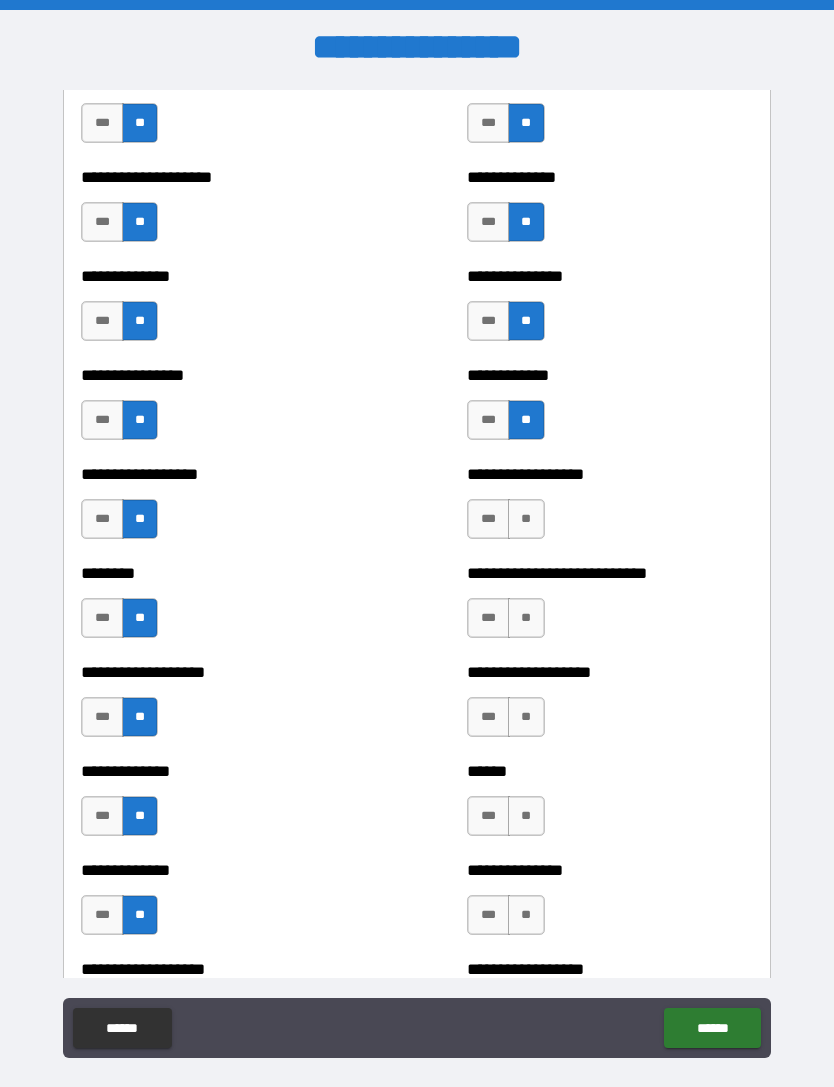 click on "**" at bounding box center [526, 519] 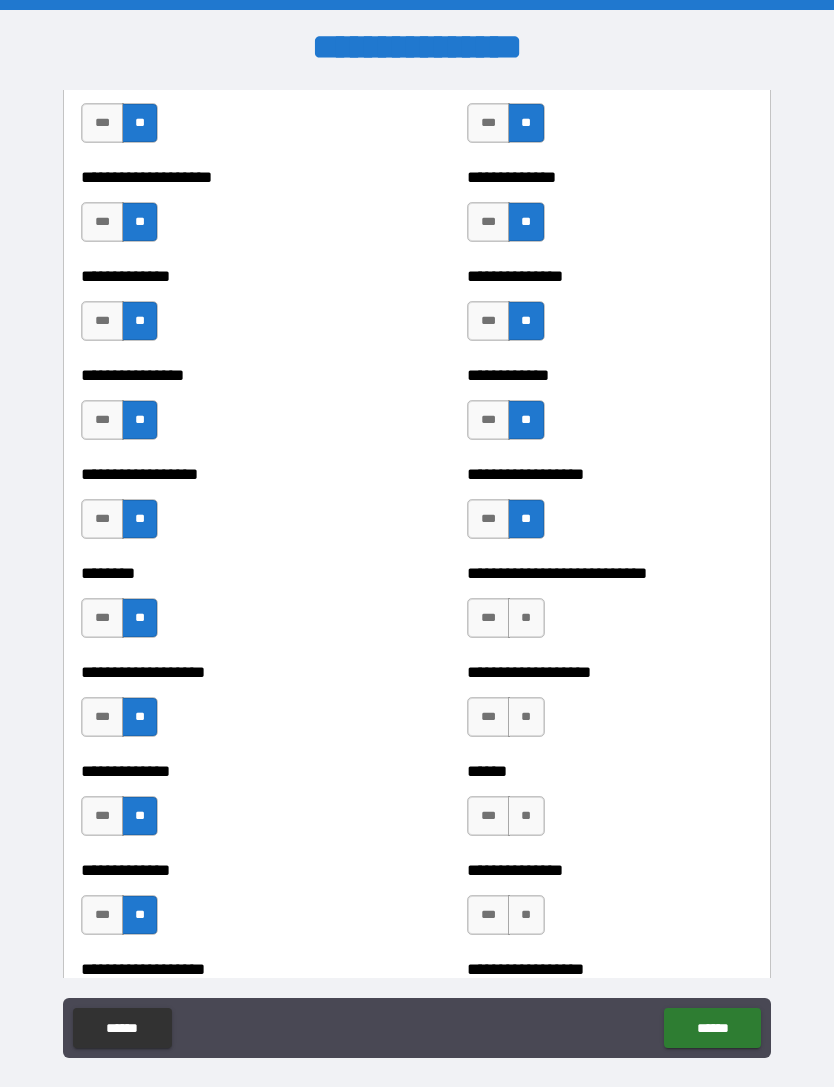 click on "**" at bounding box center [526, 618] 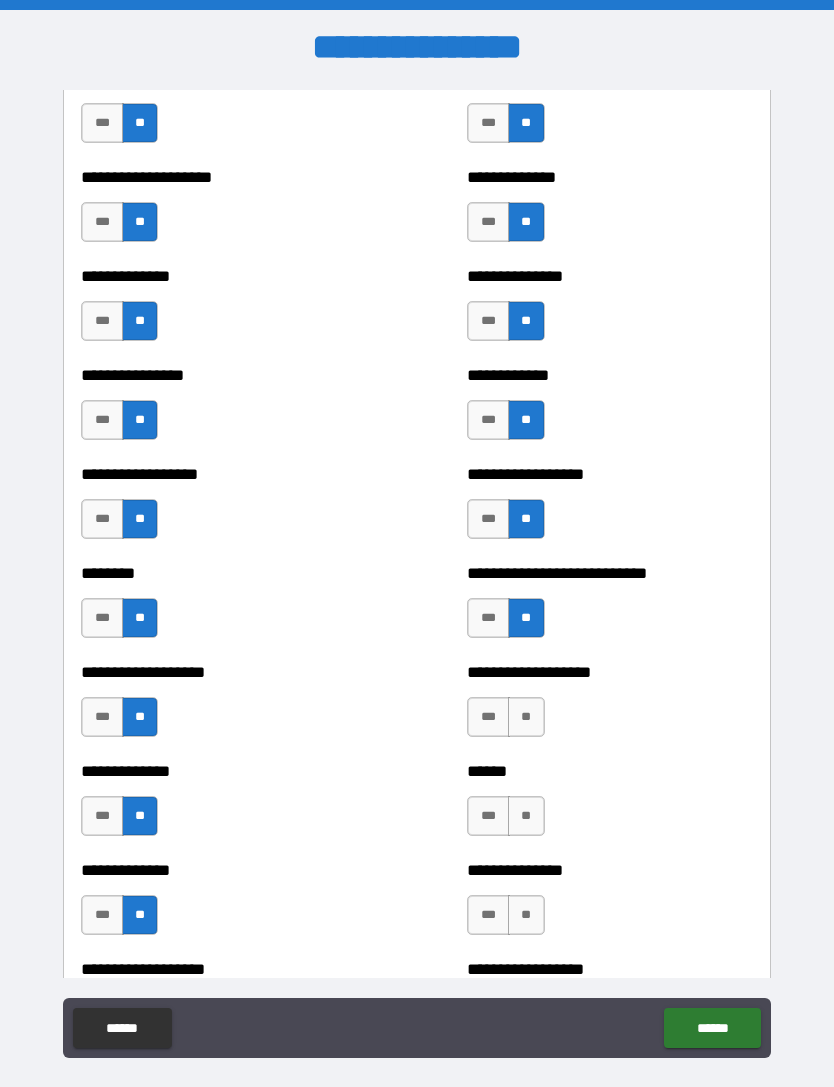 click on "**" at bounding box center (526, 717) 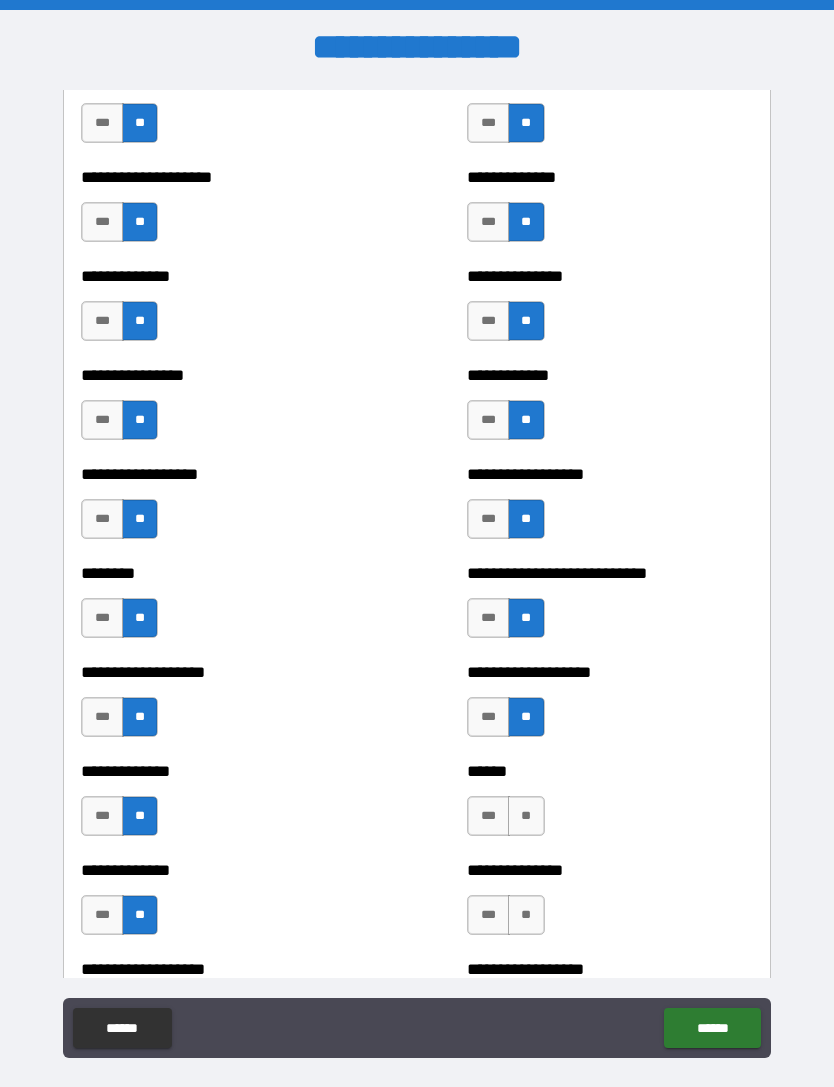 click on "**" at bounding box center (526, 816) 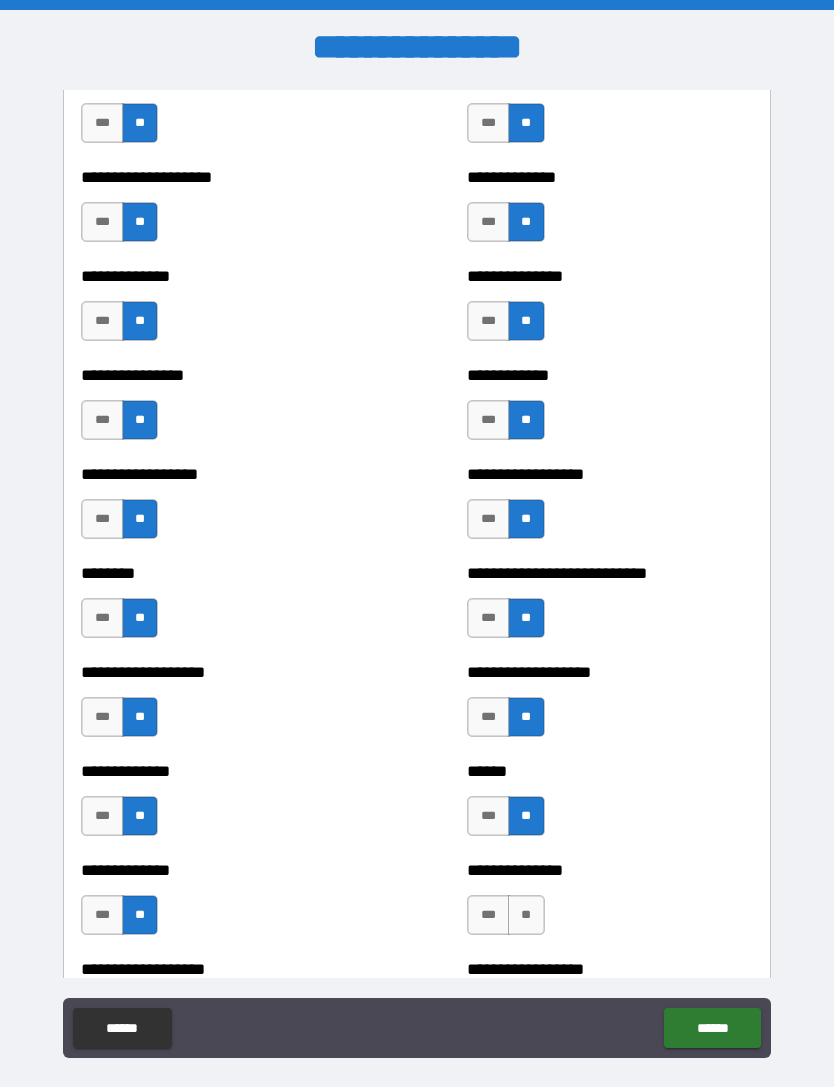 click on "**" at bounding box center [526, 915] 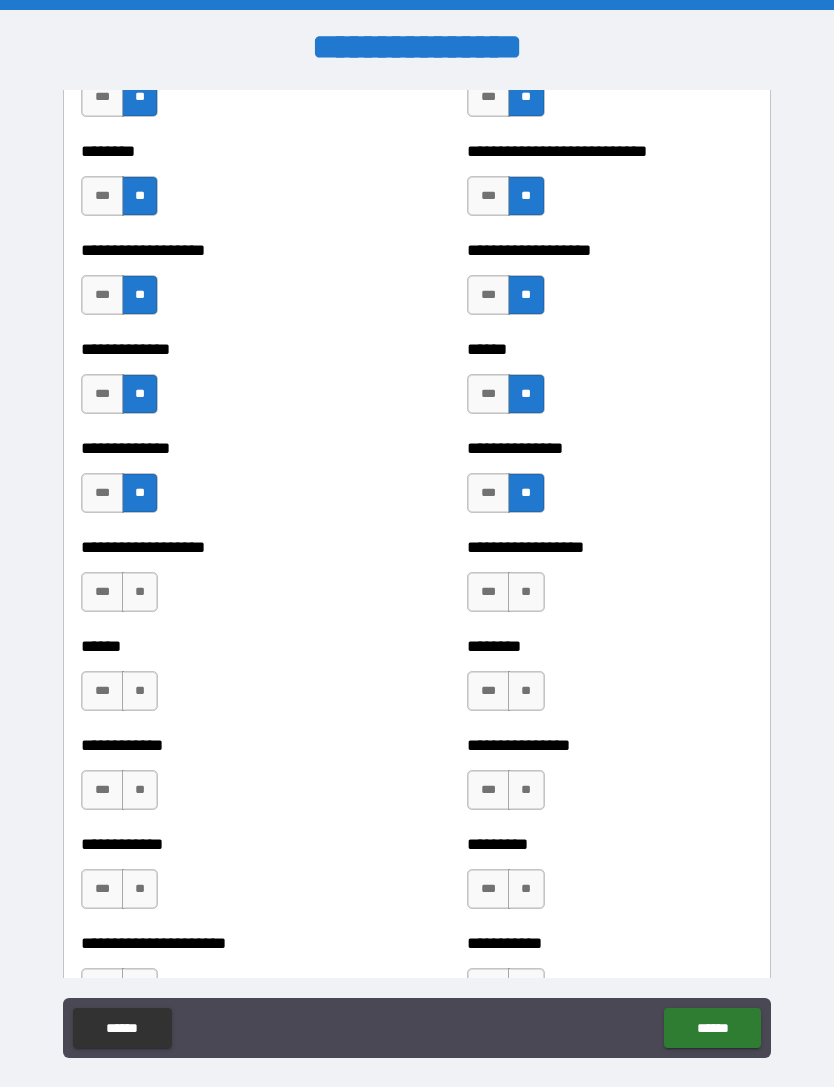 scroll, scrollTop: 4552, scrollLeft: 0, axis: vertical 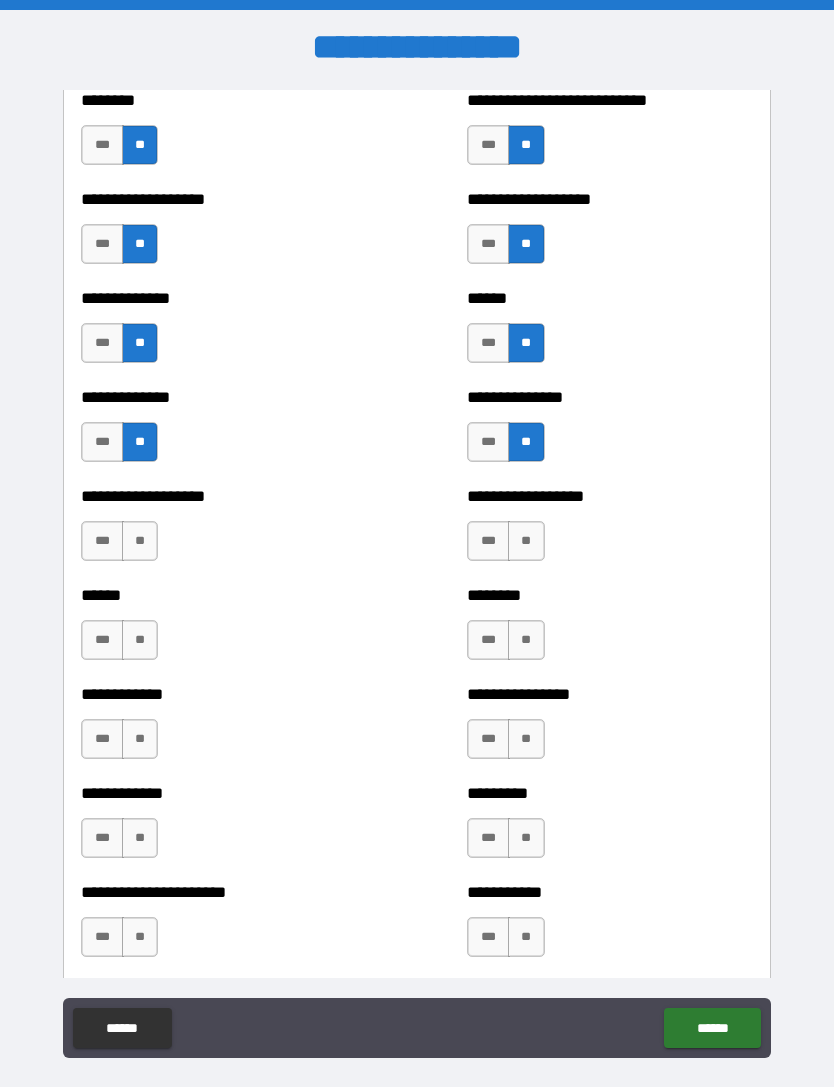 click on "**" at bounding box center (526, 541) 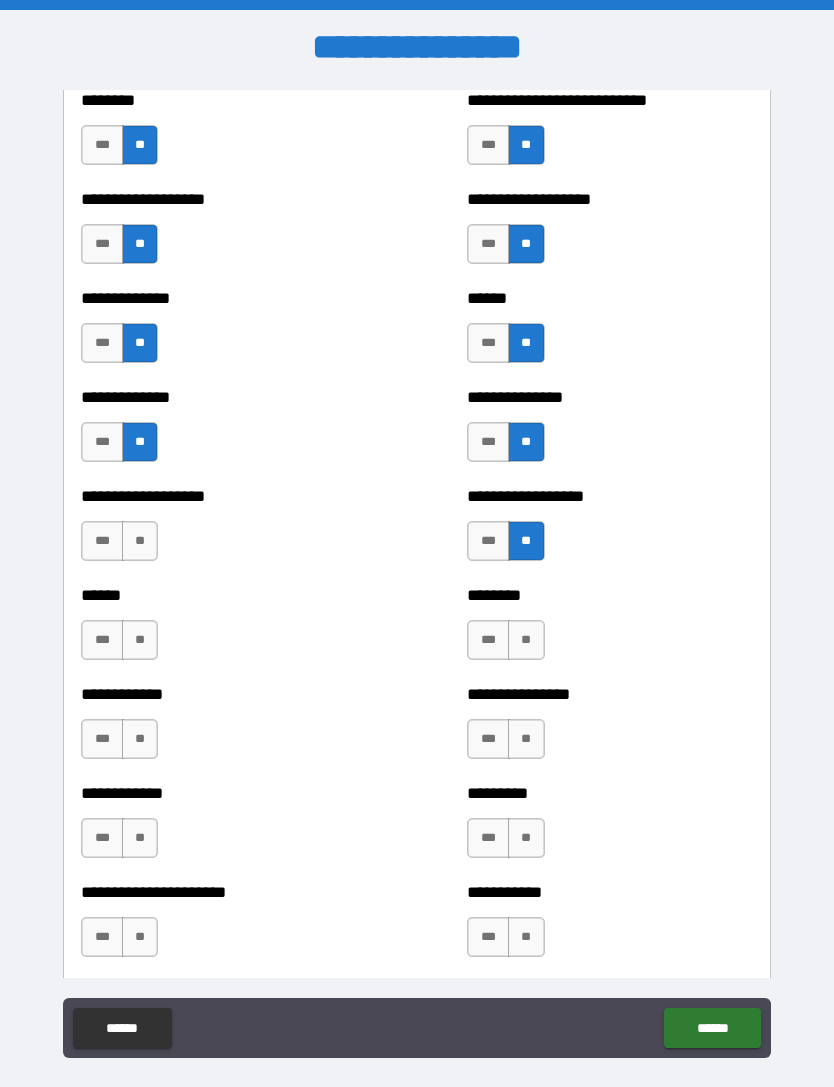 click on "**" at bounding box center [526, 640] 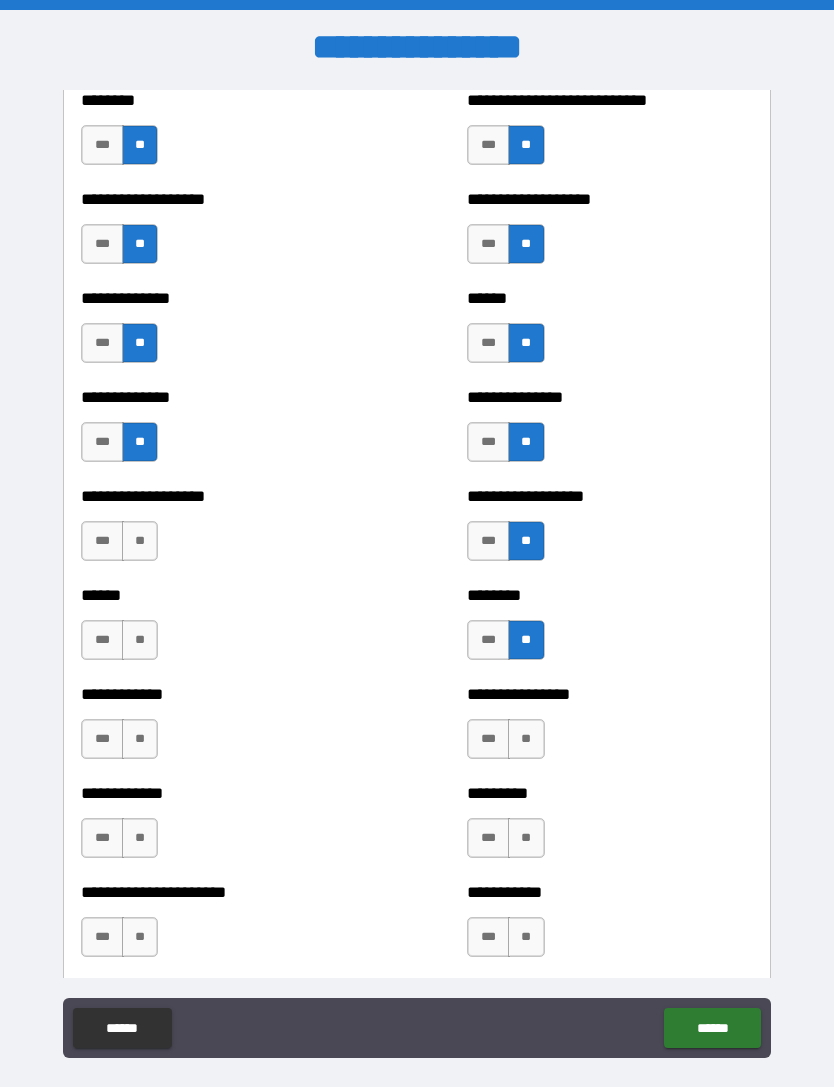 click on "**" at bounding box center (140, 541) 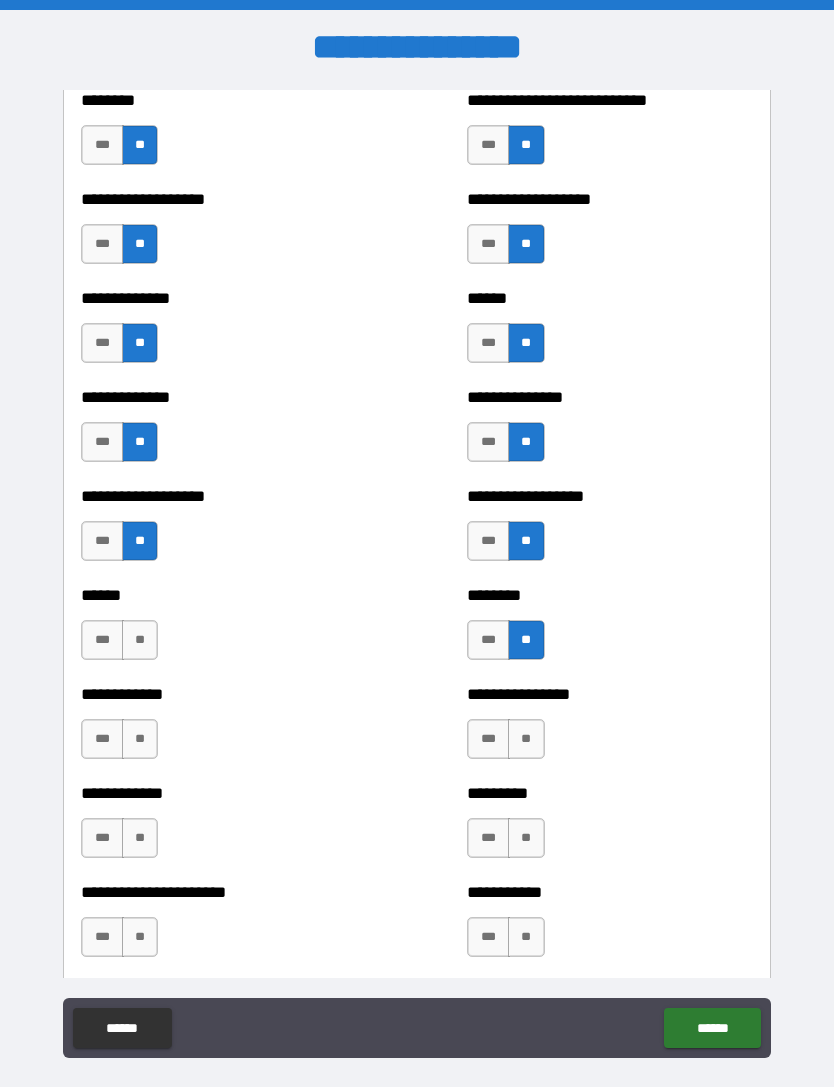 click on "**" at bounding box center (140, 640) 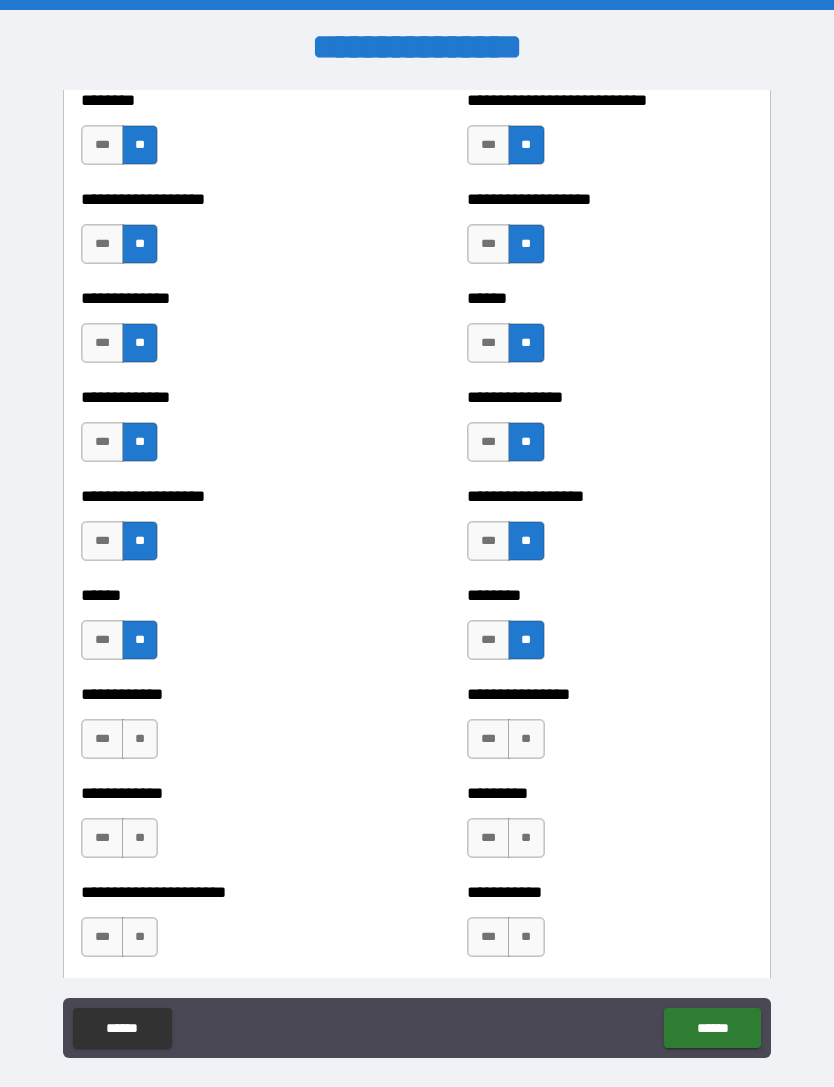 click on "**" at bounding box center [140, 739] 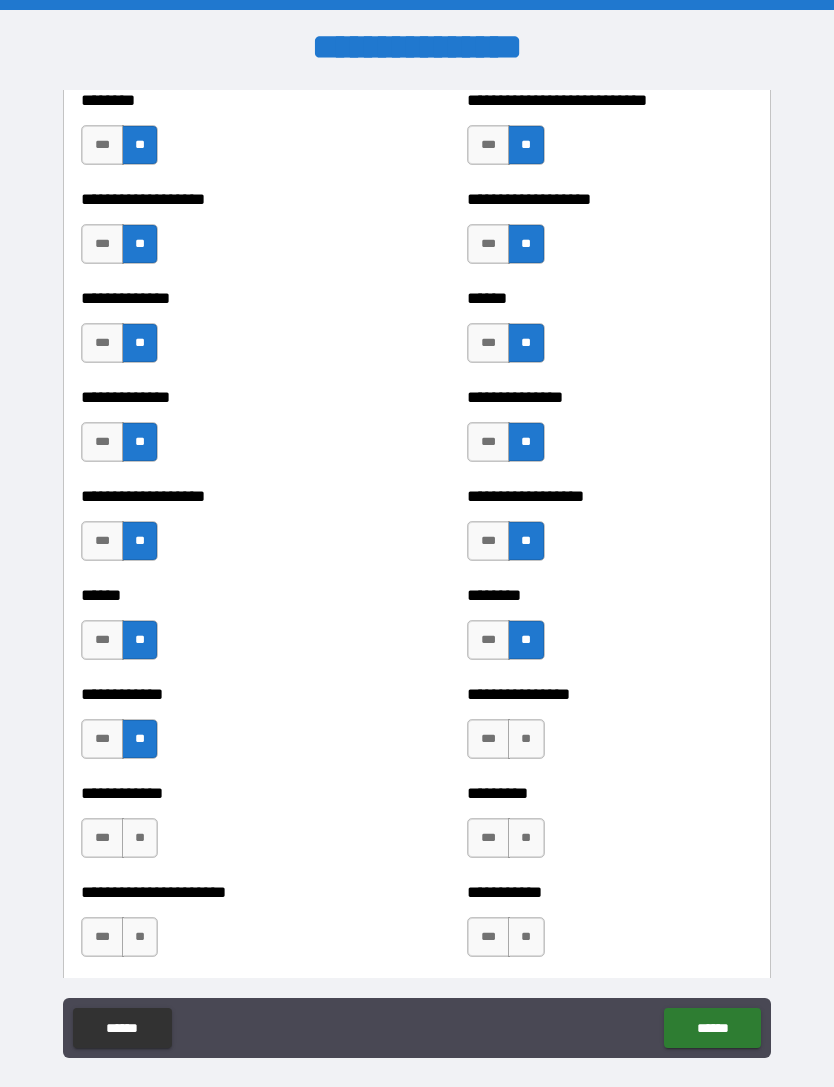 click on "**" at bounding box center [140, 838] 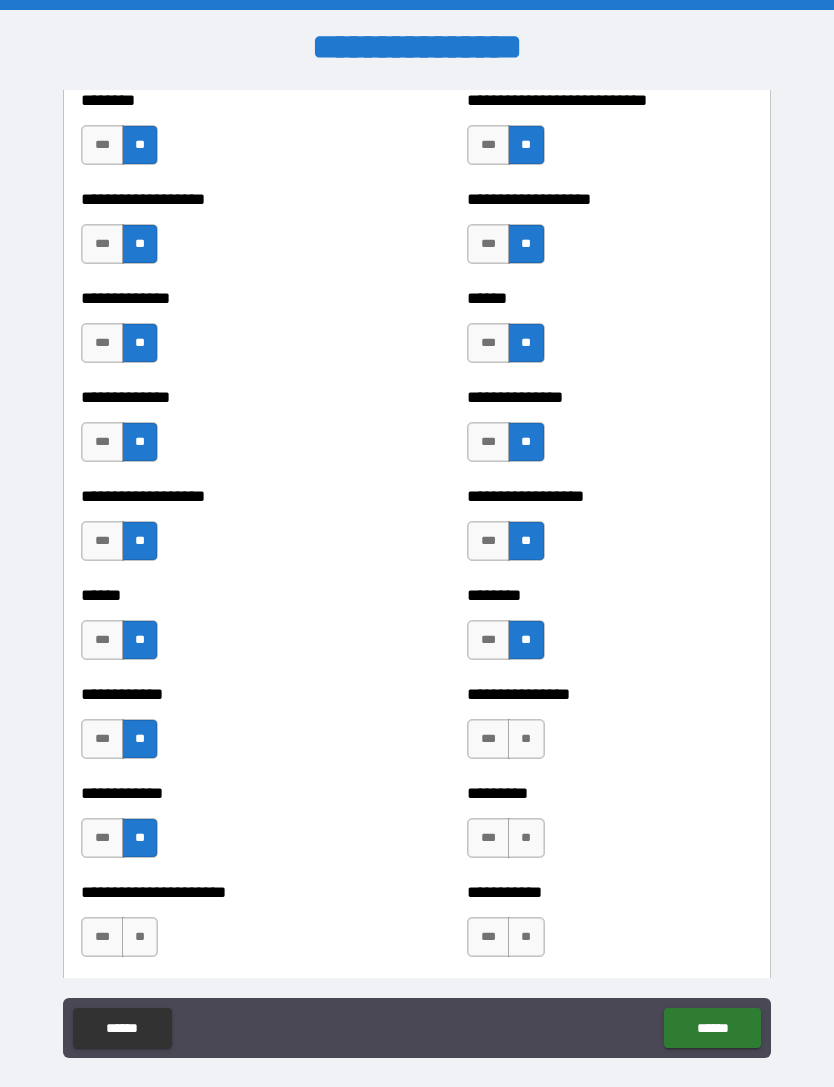 click on "**" at bounding box center (140, 937) 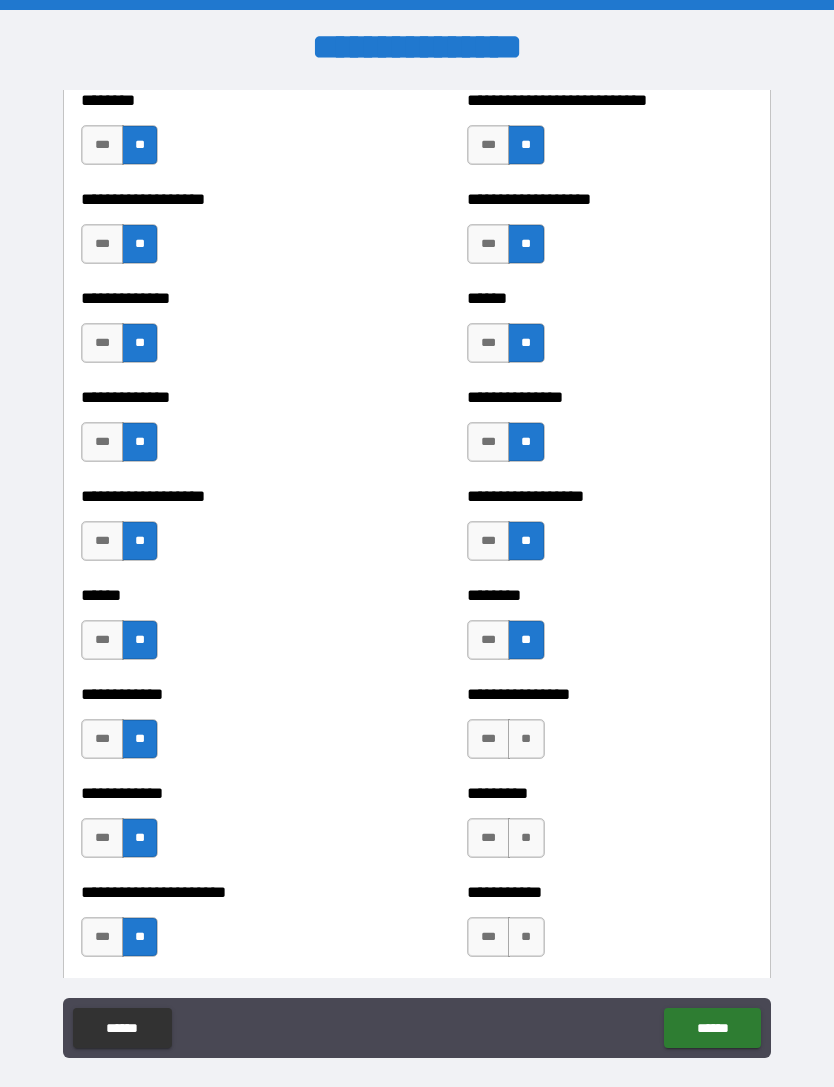 click on "**" at bounding box center (526, 937) 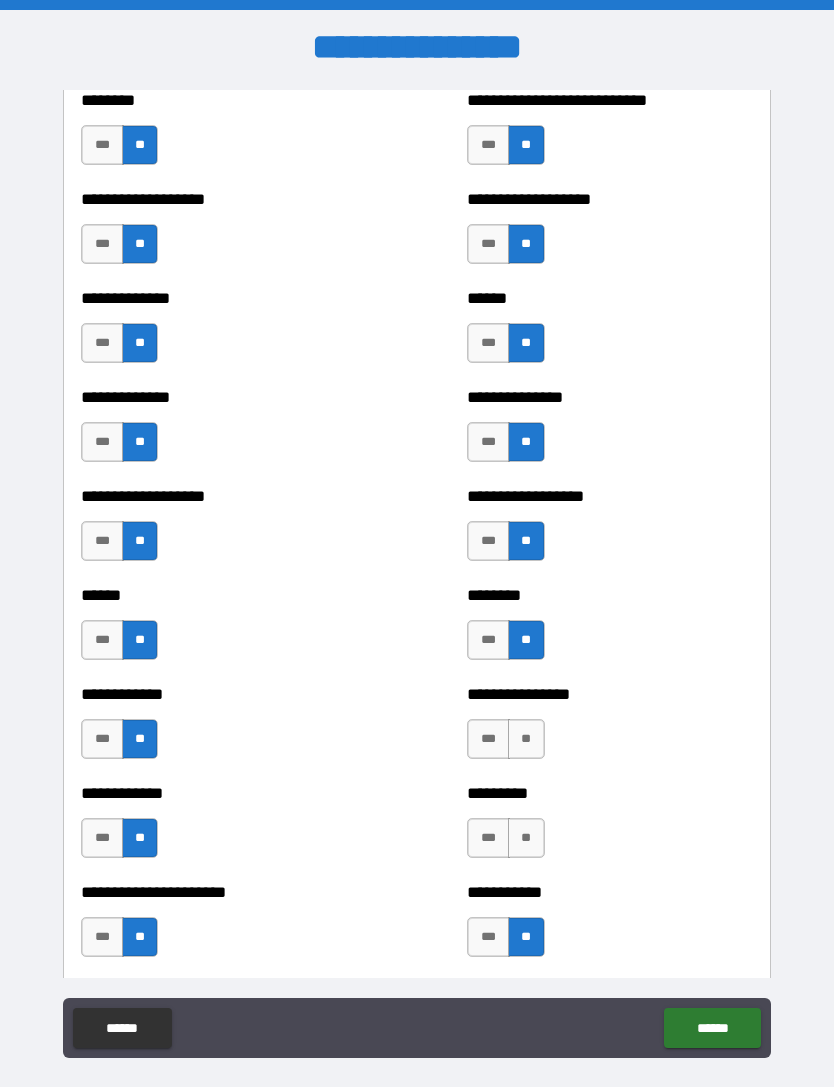 click on "**" at bounding box center (526, 838) 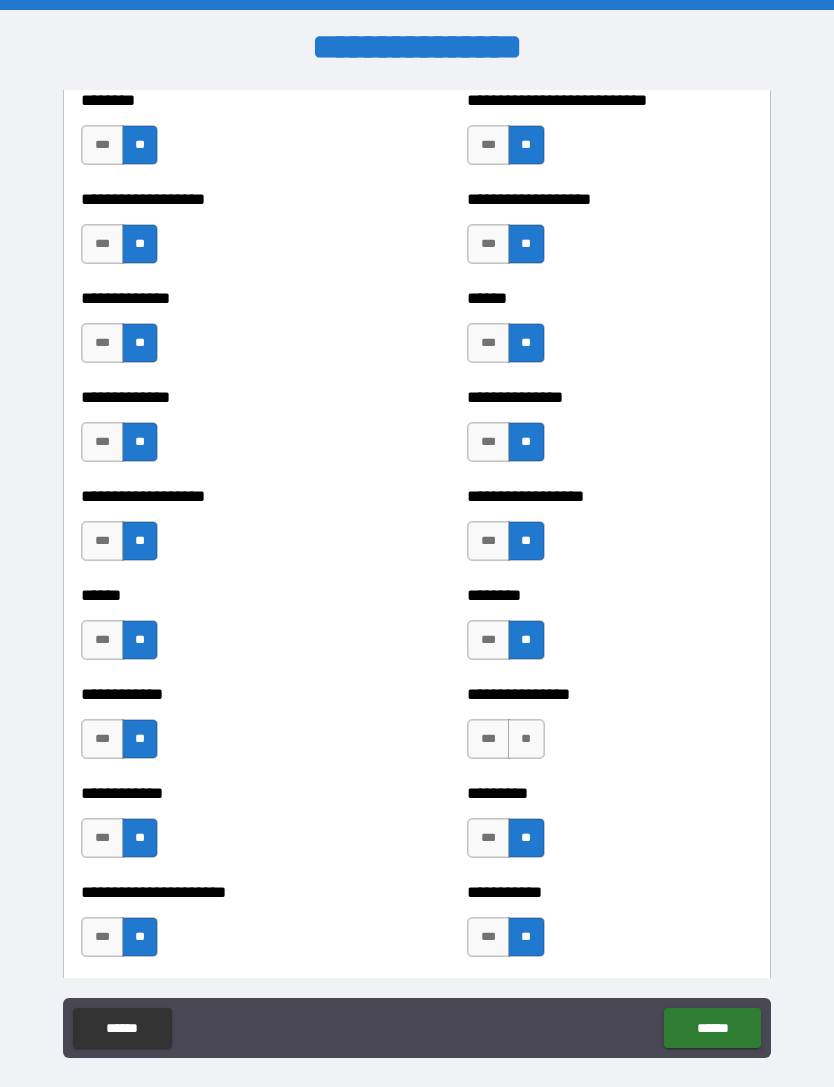 click on "**" at bounding box center (526, 739) 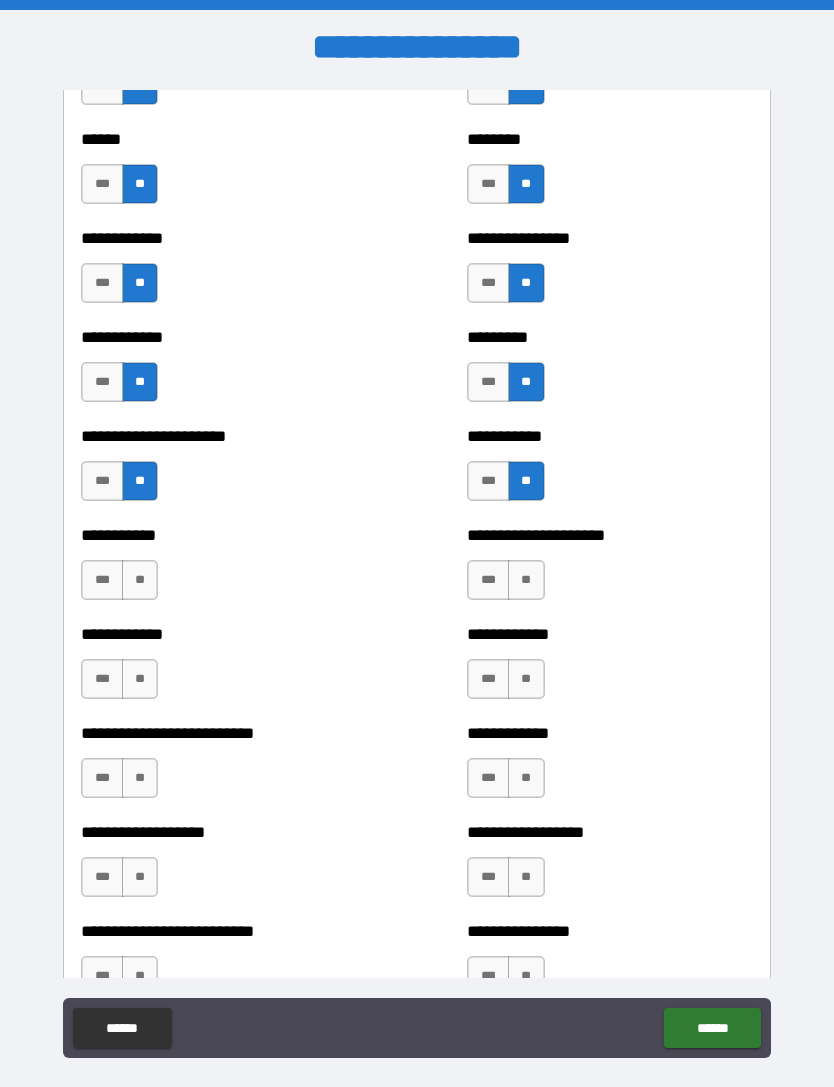 scroll, scrollTop: 5010, scrollLeft: 0, axis: vertical 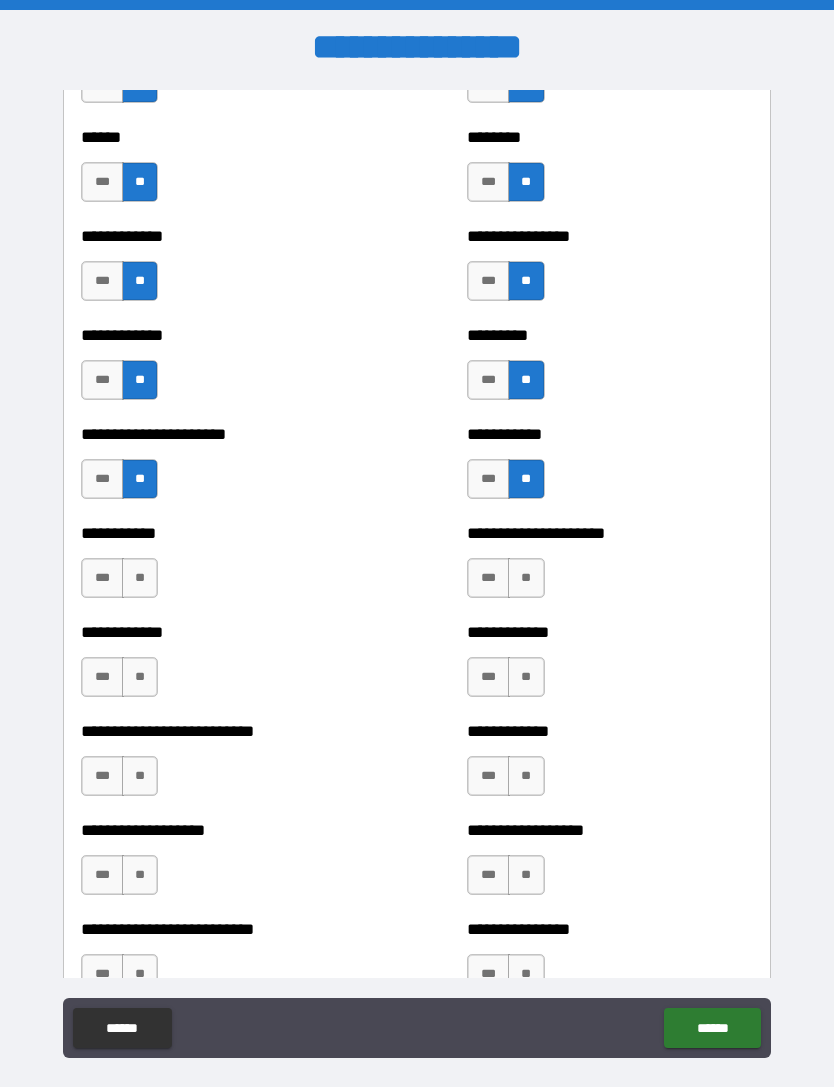 click on "**" at bounding box center [140, 578] 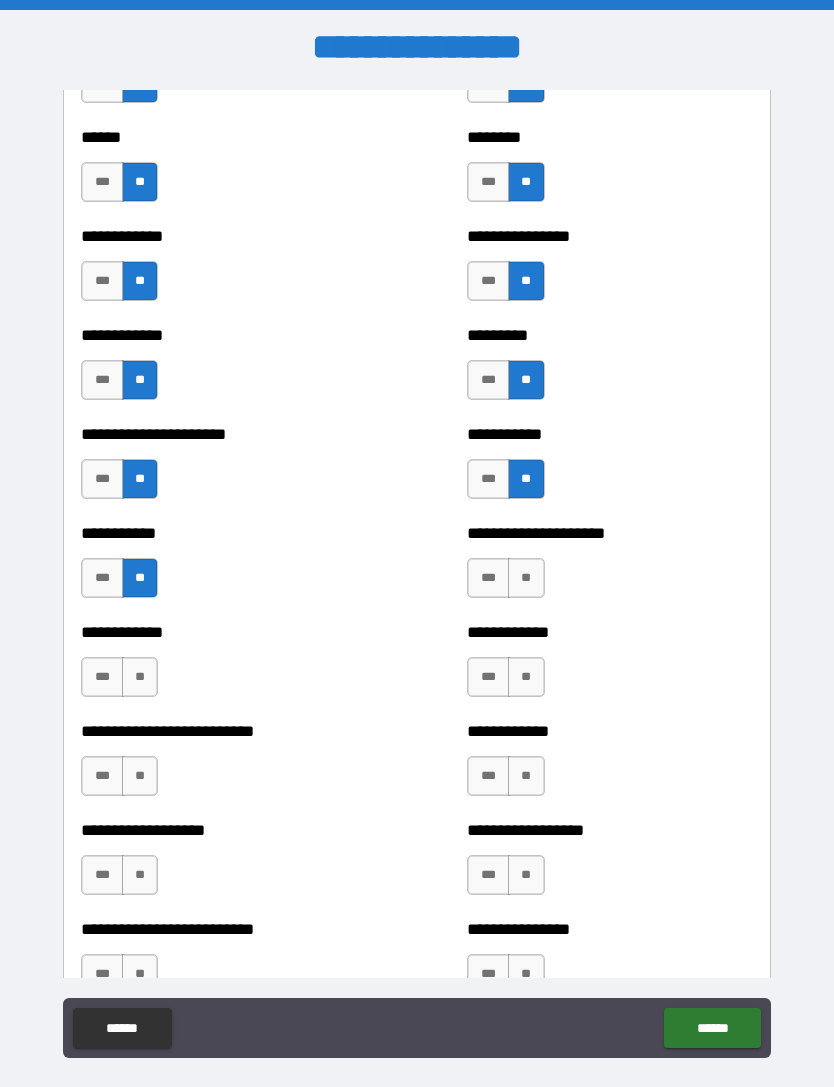 click on "**" at bounding box center [140, 677] 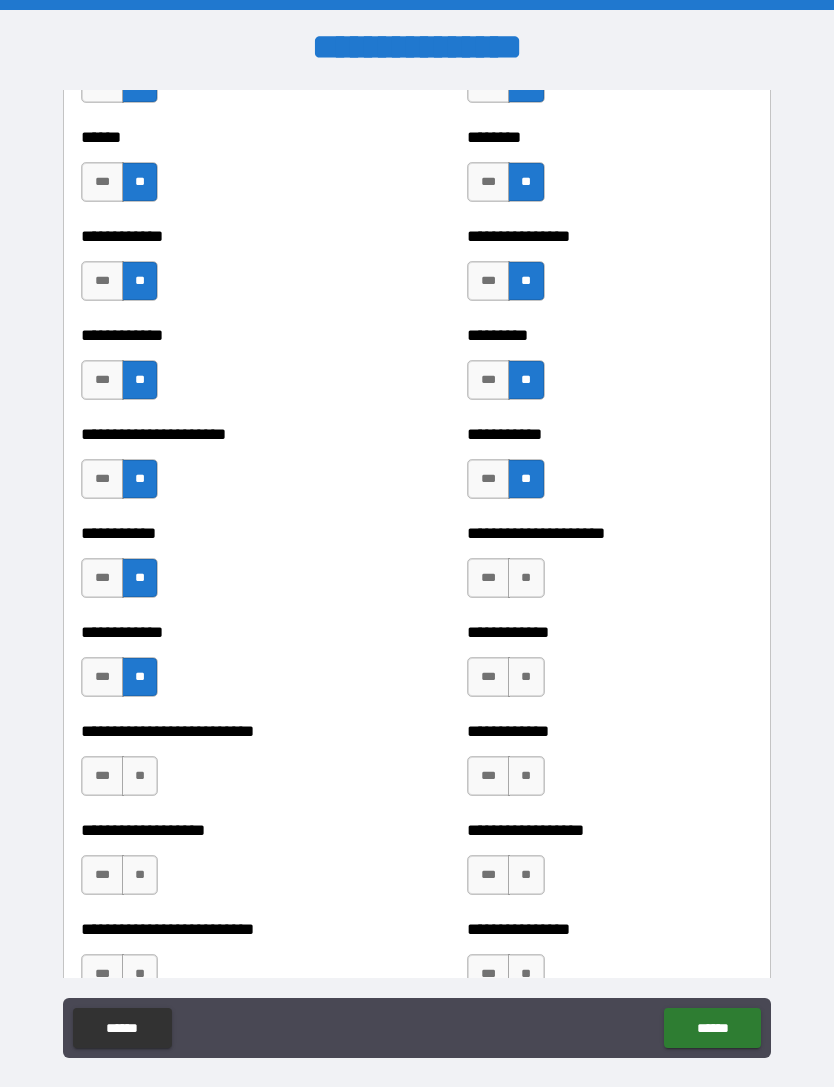 click on "**" at bounding box center (140, 776) 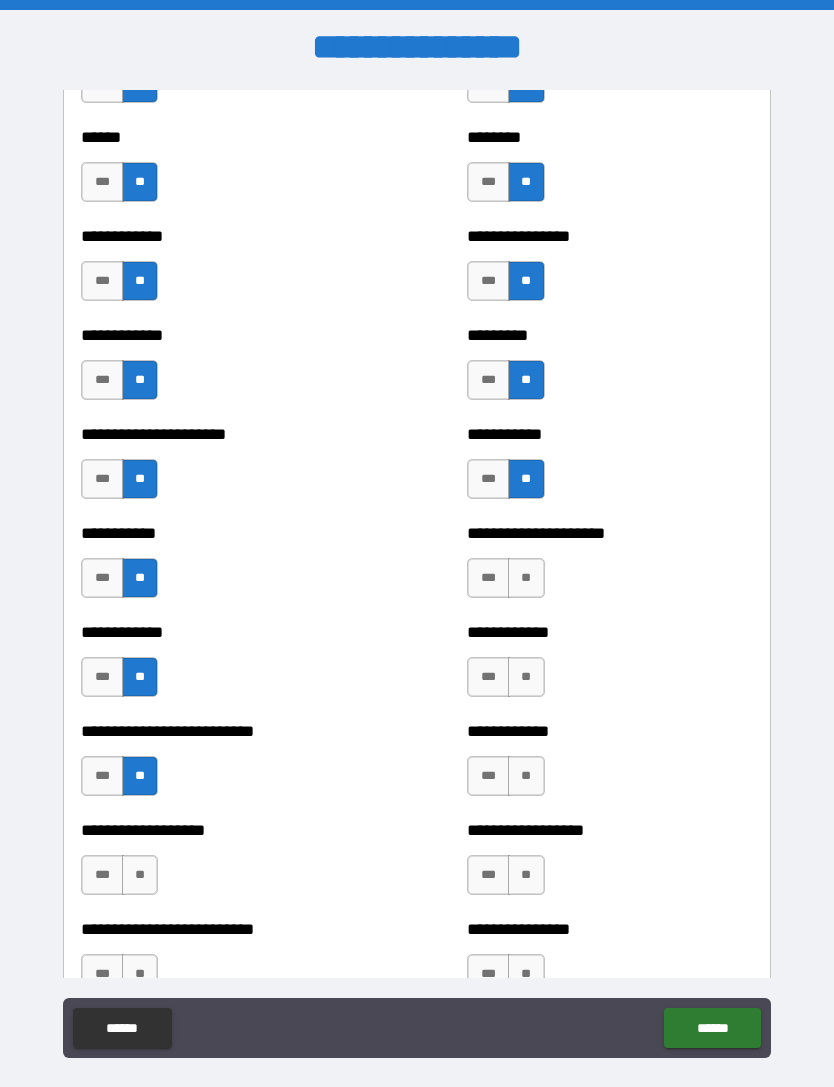 click on "**" at bounding box center (140, 875) 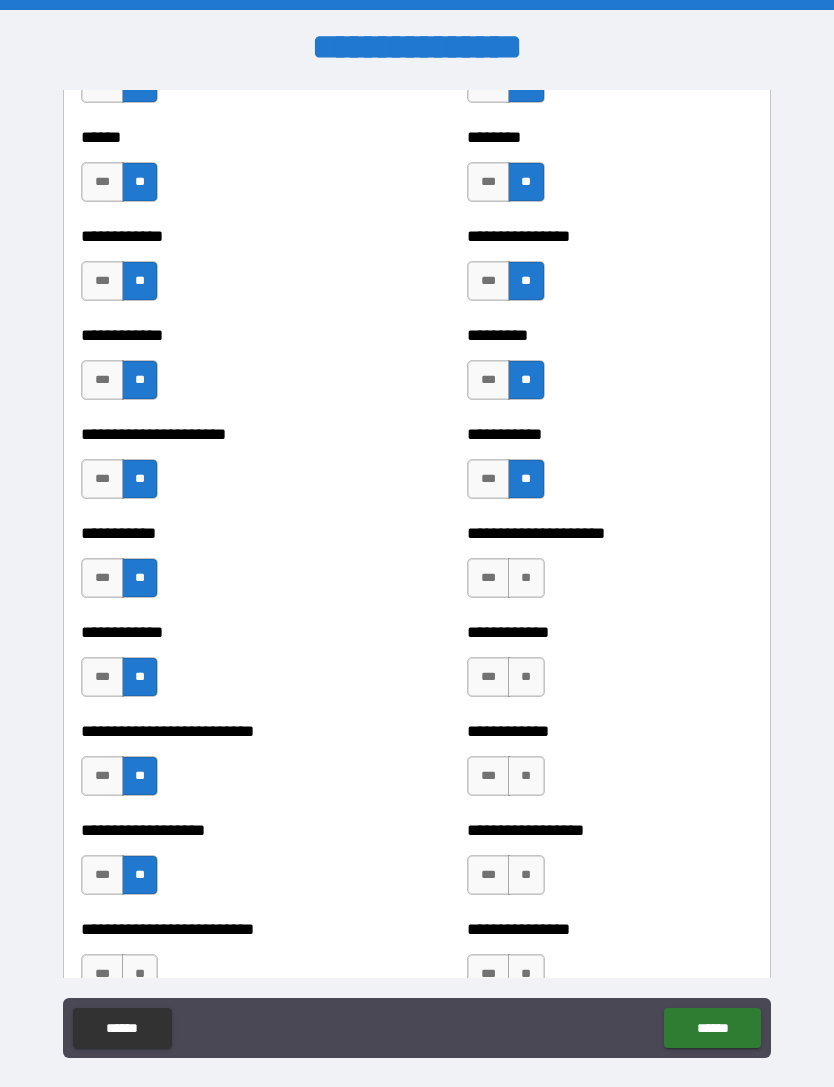 click on "******   ******" at bounding box center (417, 1030) 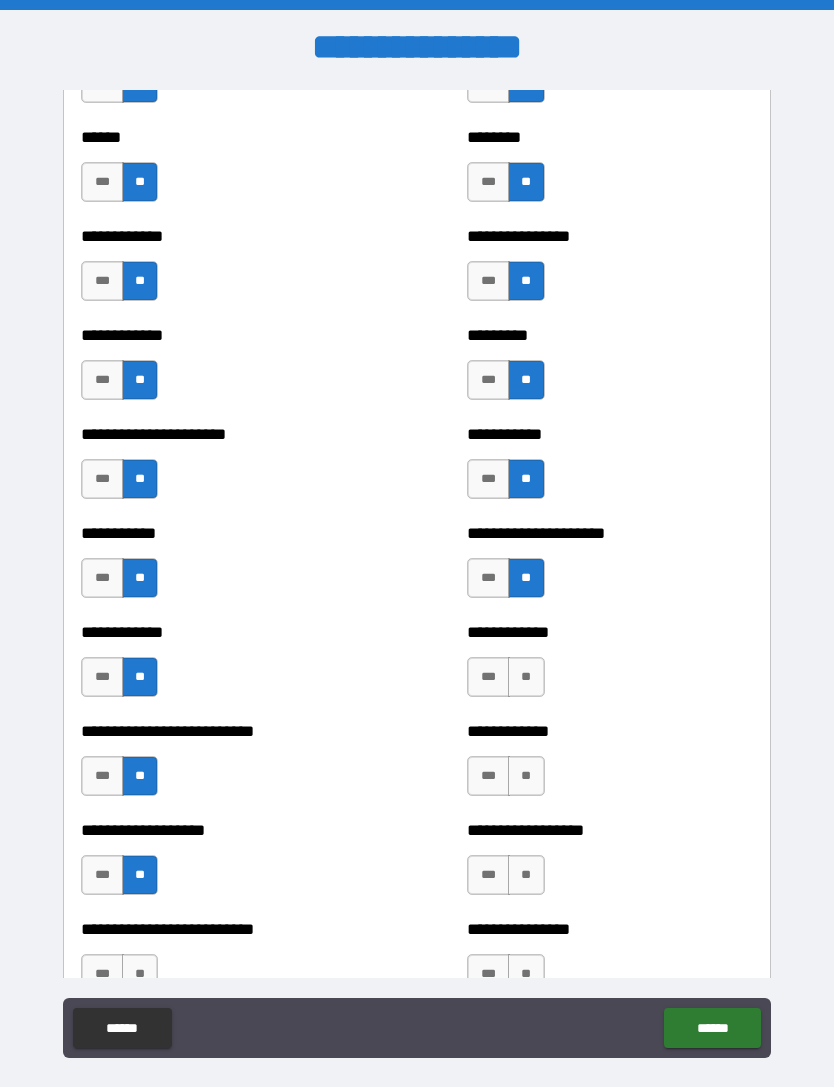 click on "**" at bounding box center [526, 677] 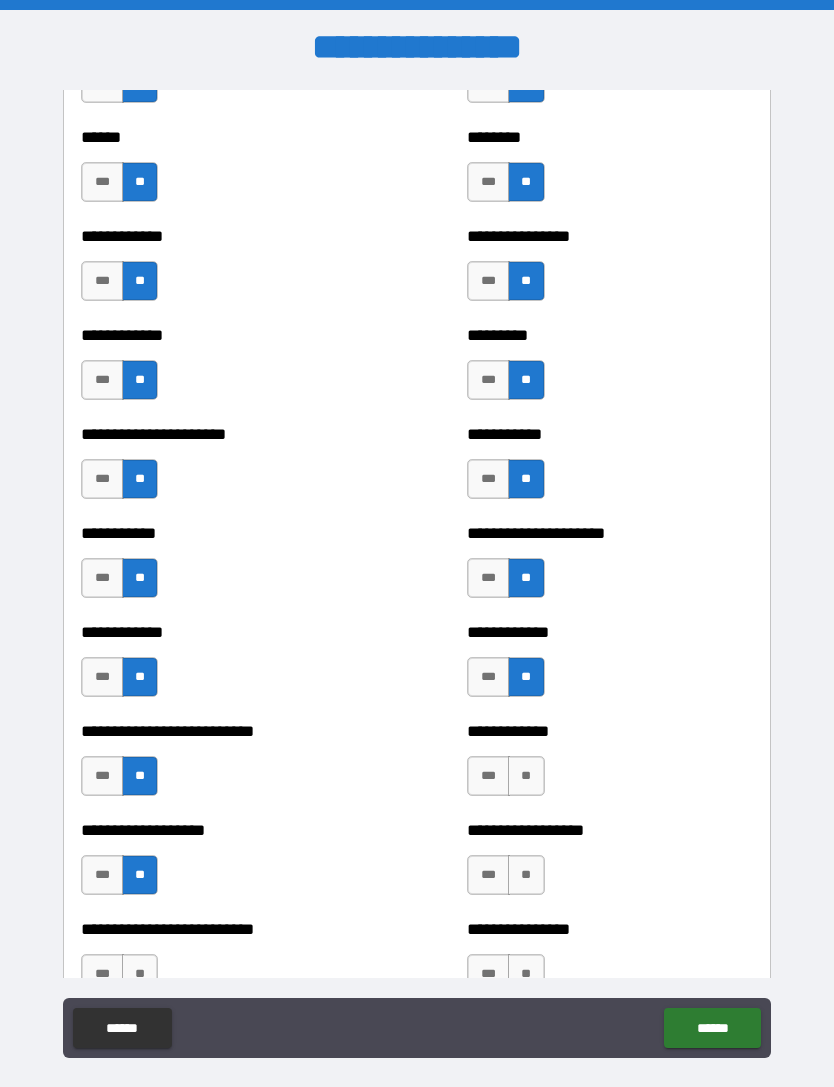 click on "**" at bounding box center (526, 776) 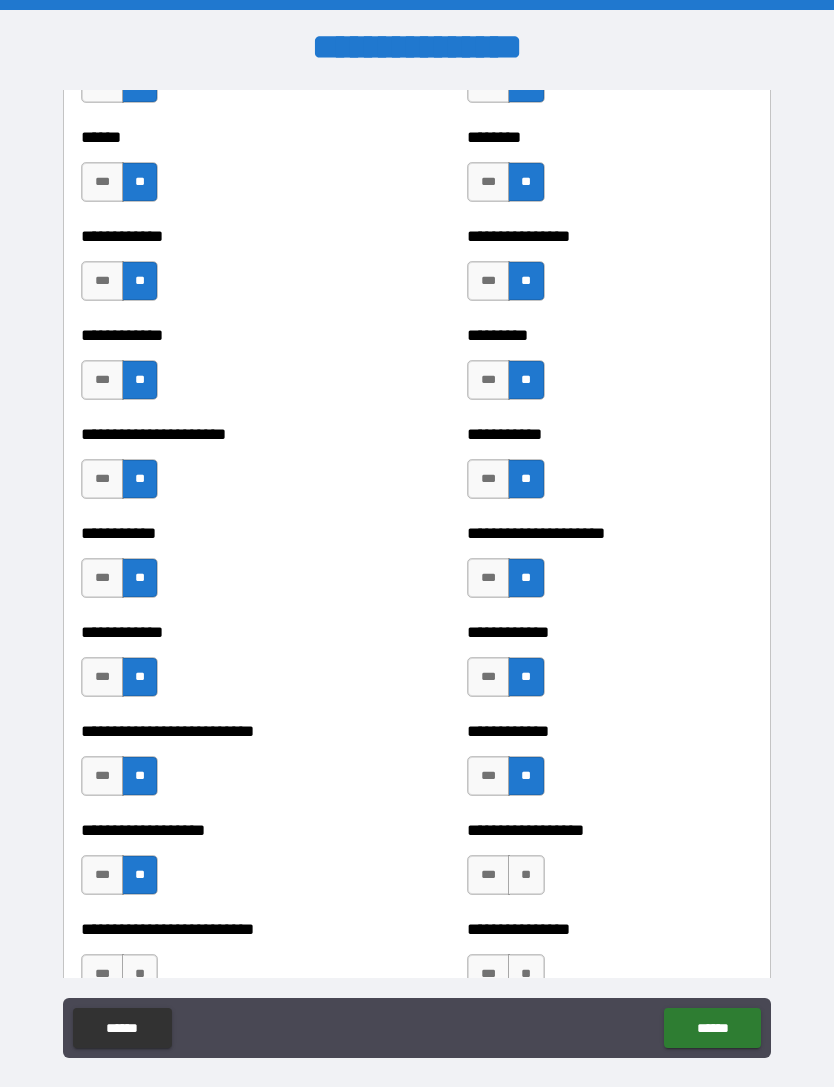 click on "**" at bounding box center [526, 875] 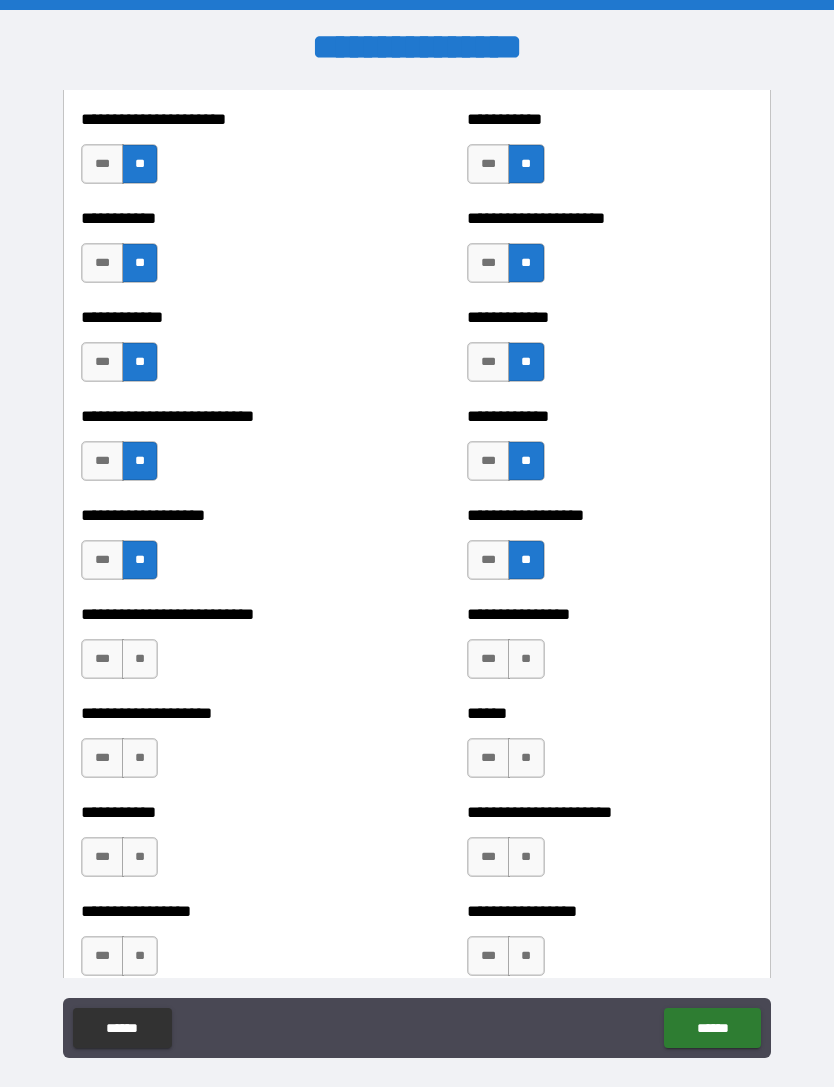 scroll, scrollTop: 5337, scrollLeft: 0, axis: vertical 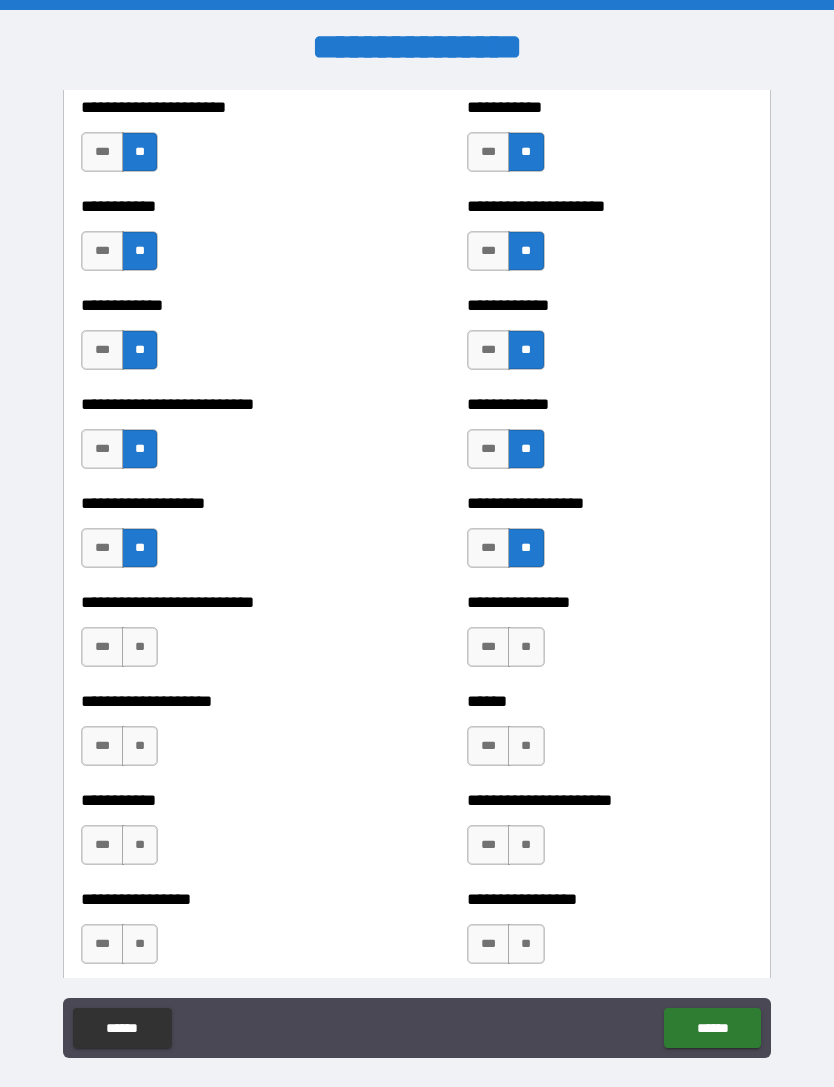 click on "**" at bounding box center [526, 647] 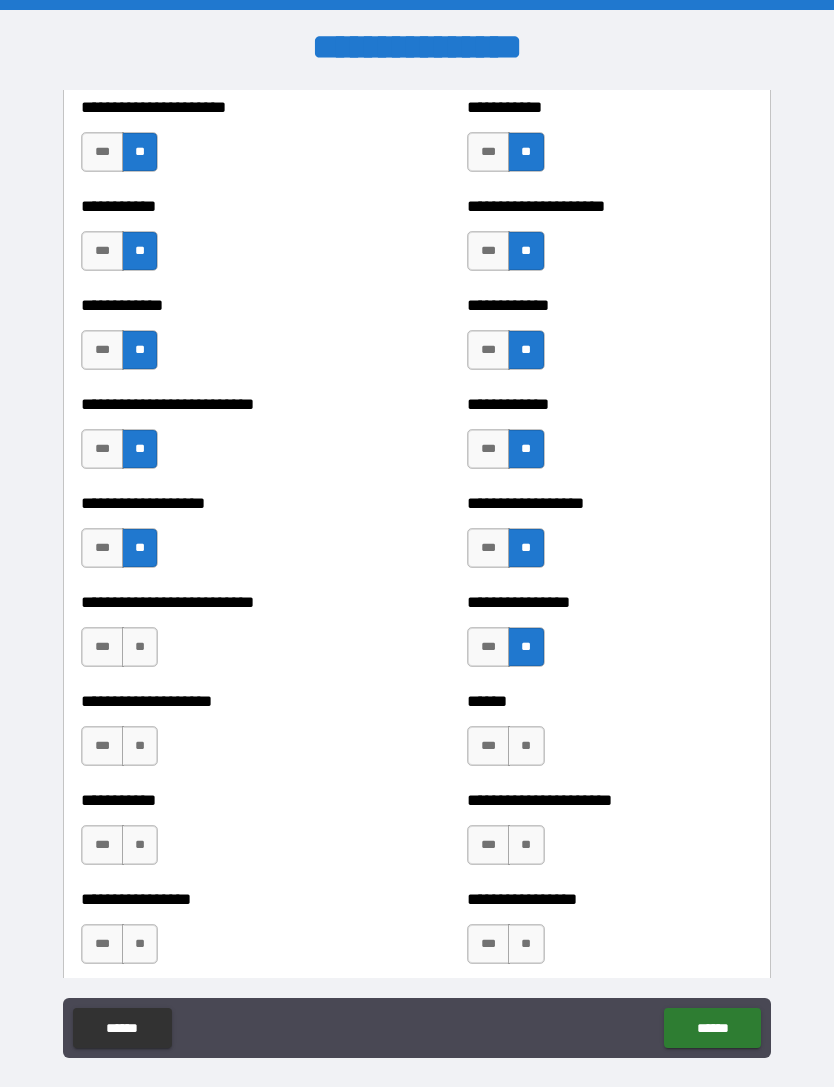 click on "**" at bounding box center (526, 746) 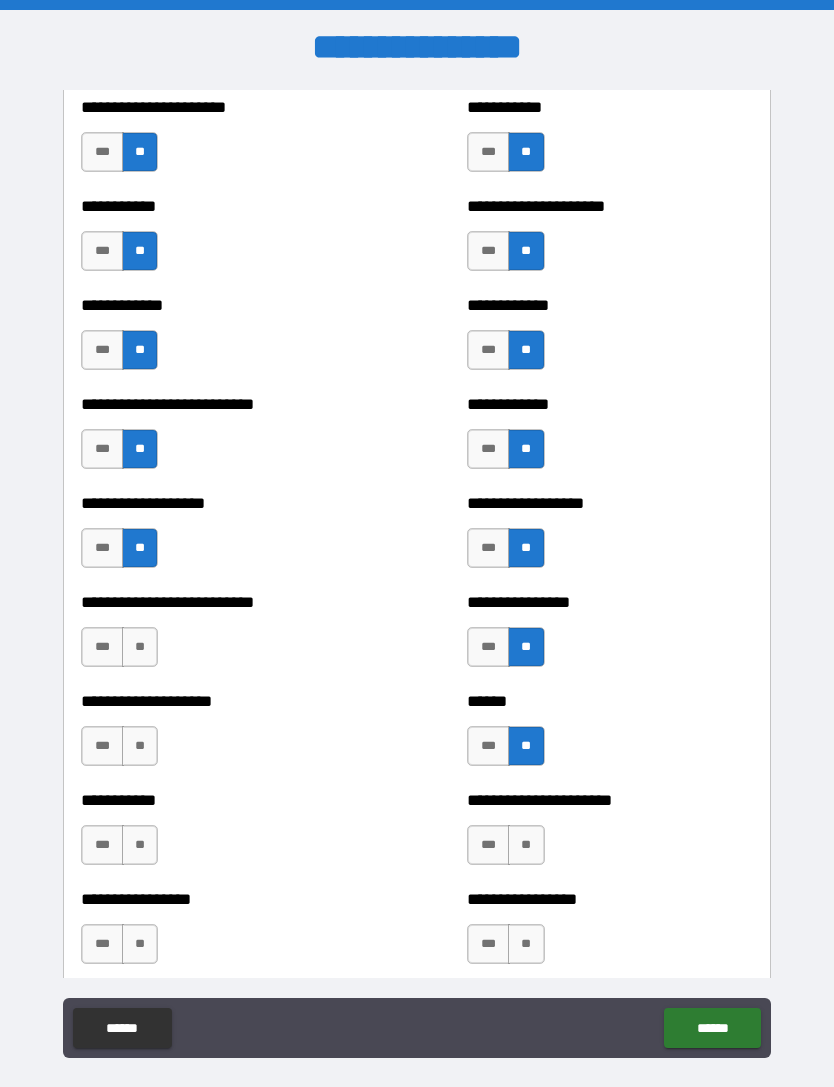 click on "**" at bounding box center (526, 845) 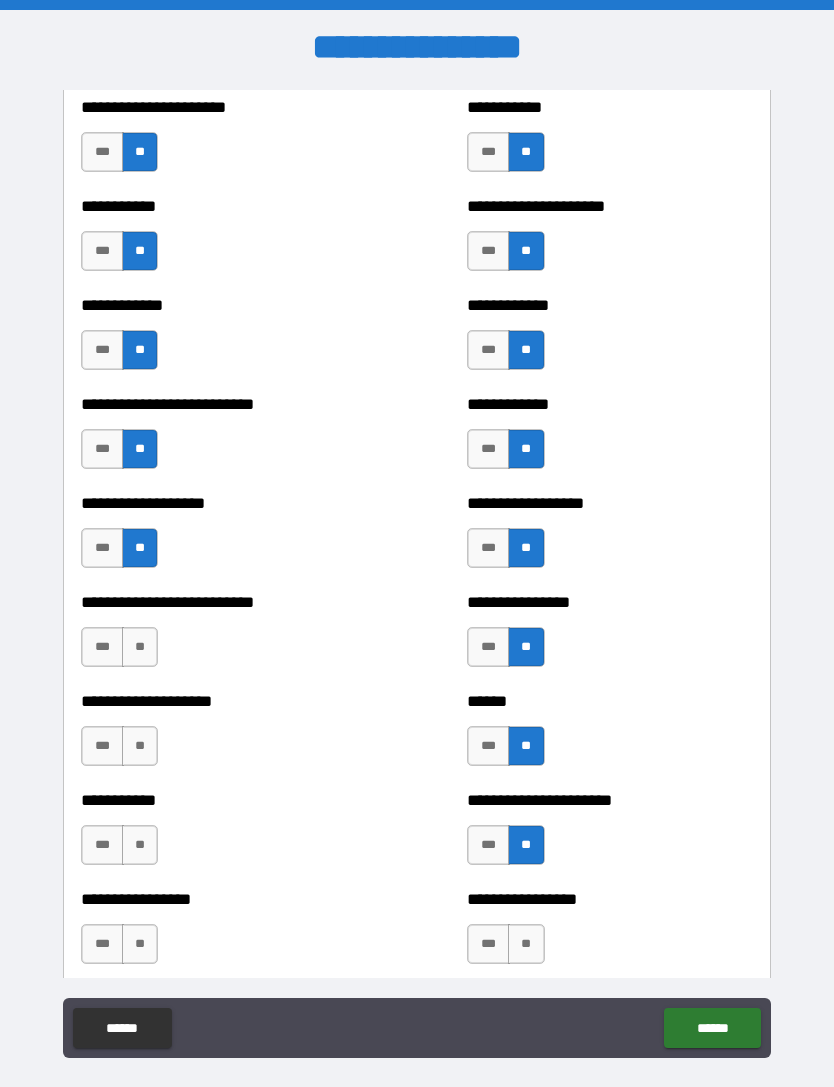click on "**" at bounding box center [526, 944] 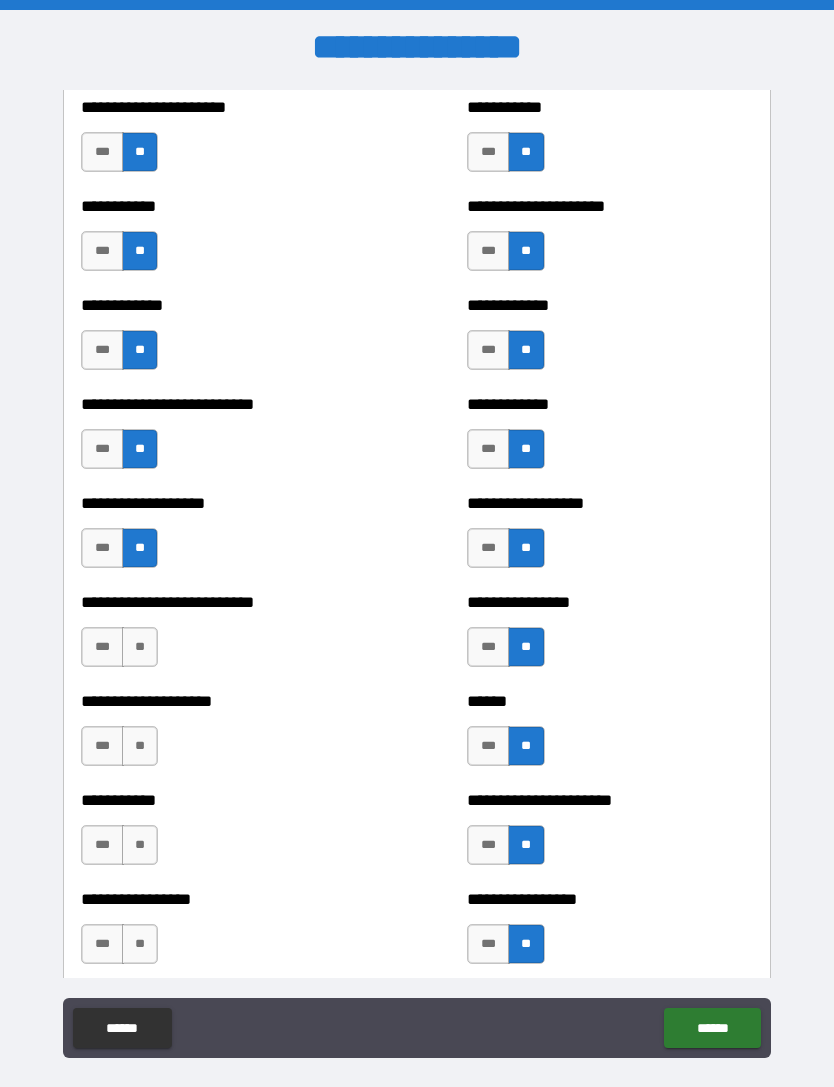 click on "**" at bounding box center (140, 647) 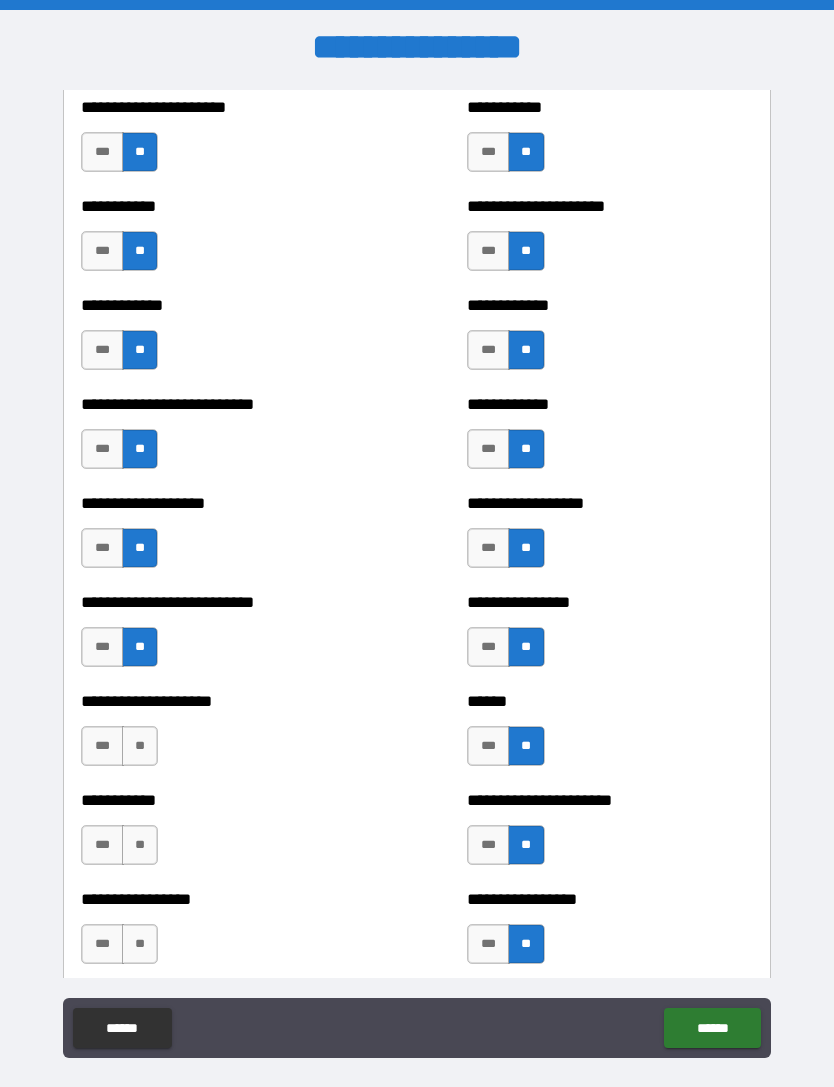 click on "**" at bounding box center (140, 746) 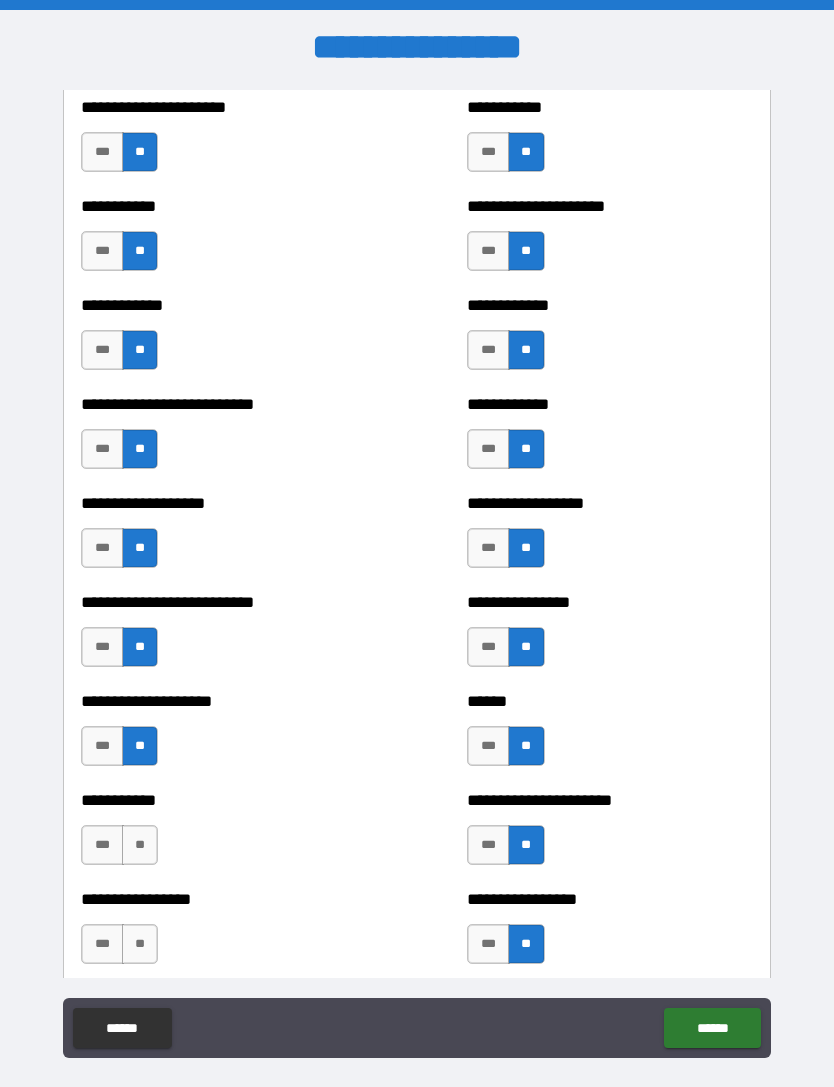 click on "**" at bounding box center (140, 845) 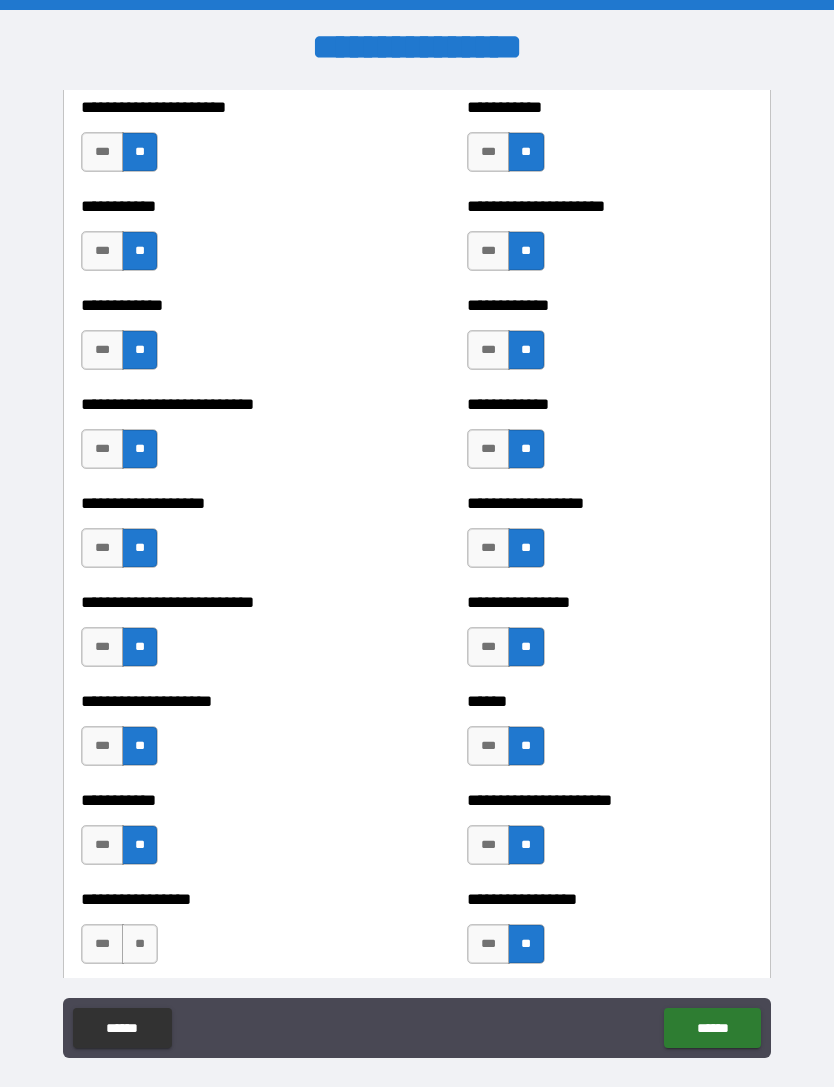 click on "**" at bounding box center (140, 944) 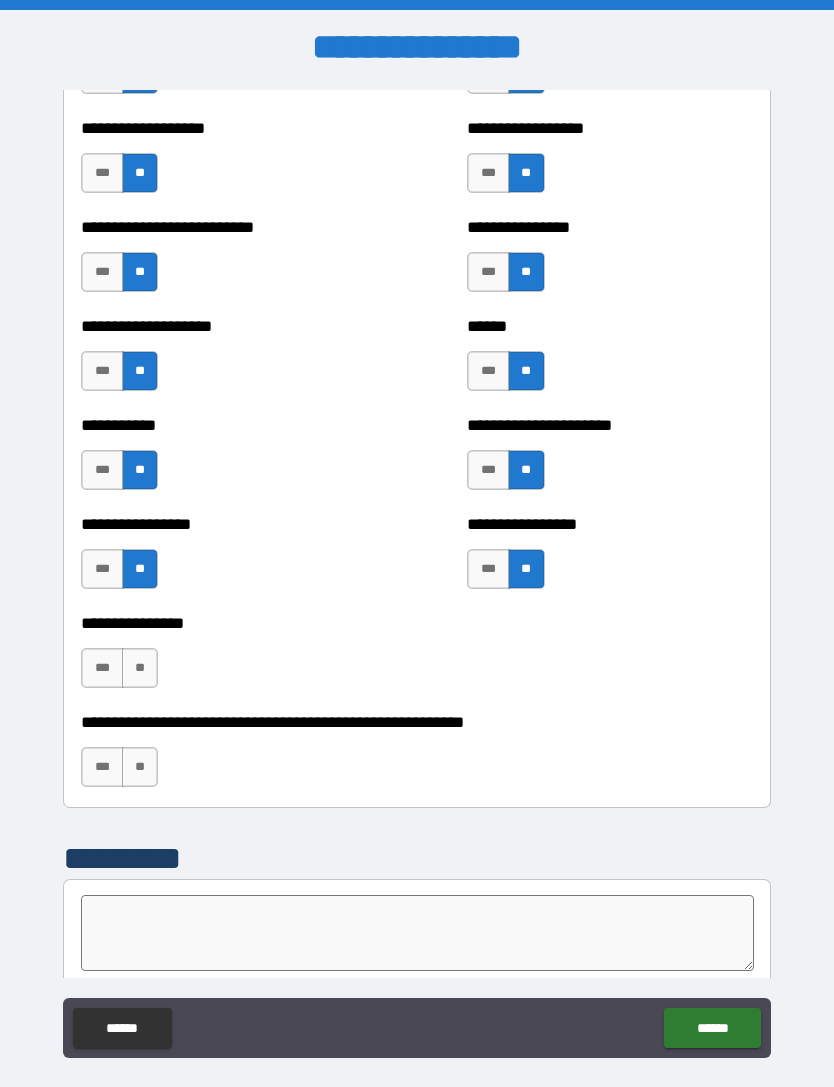 scroll, scrollTop: 5711, scrollLeft: 0, axis: vertical 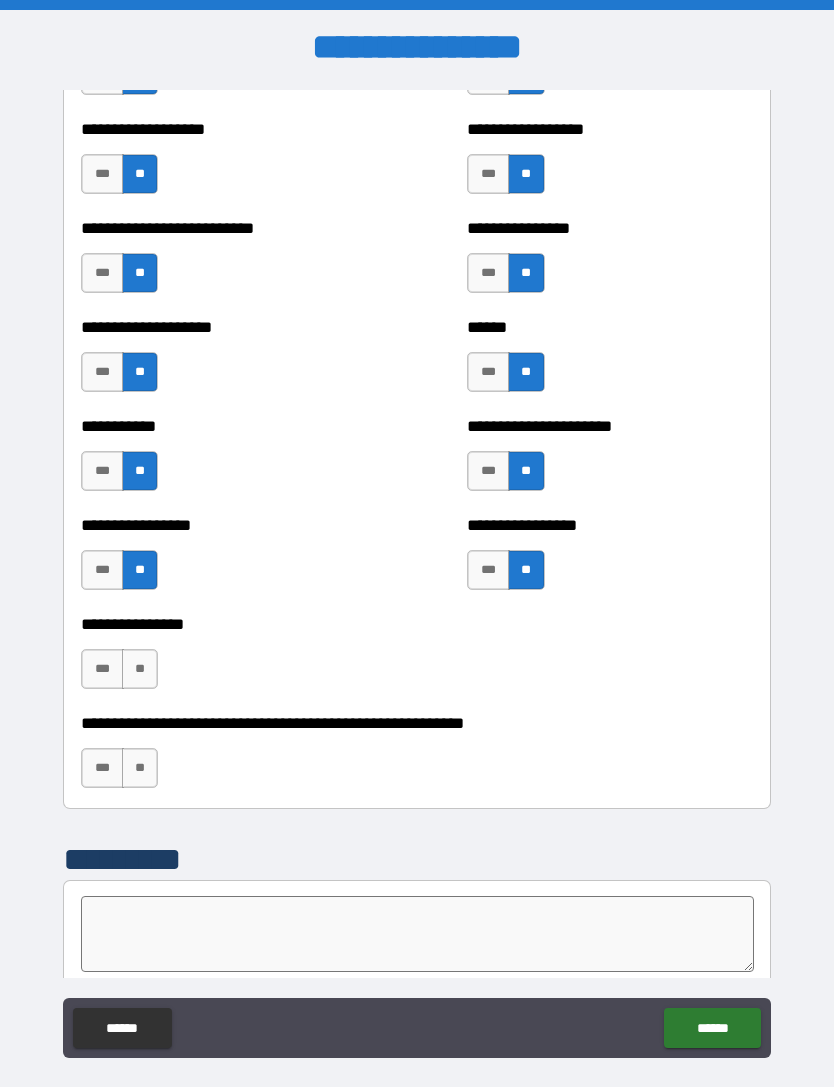 click on "**" at bounding box center [140, 669] 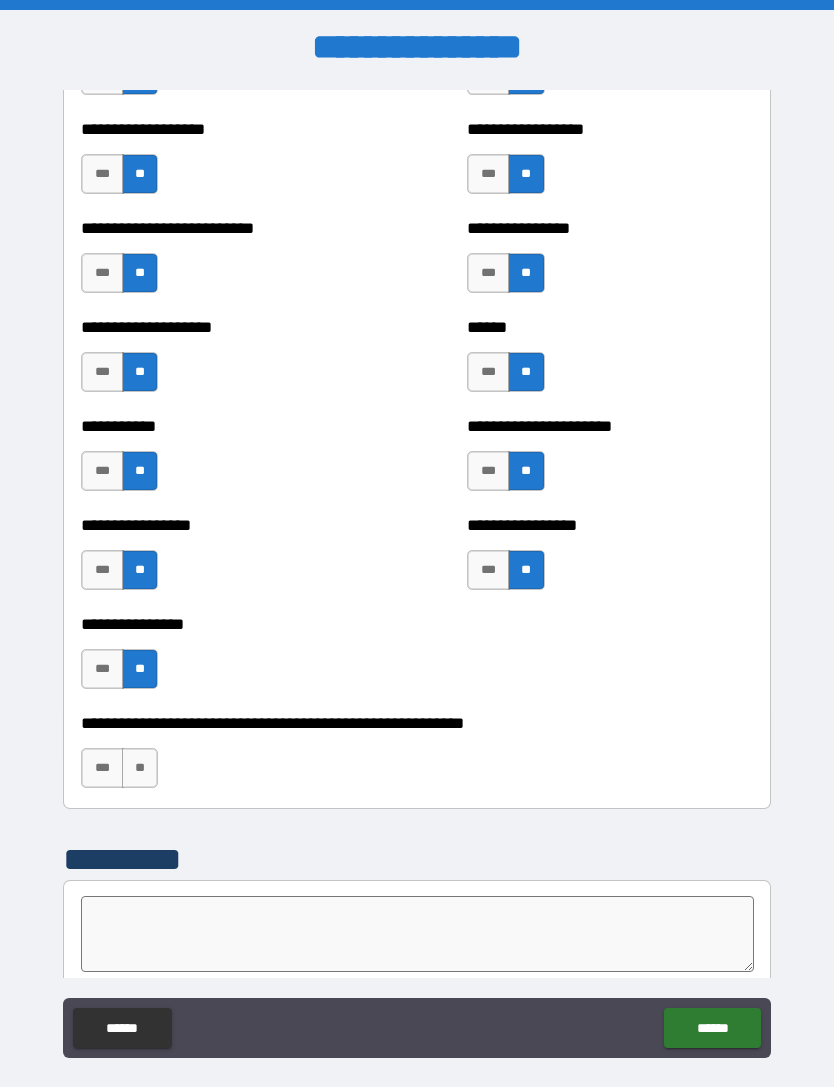 click on "**" at bounding box center [140, 768] 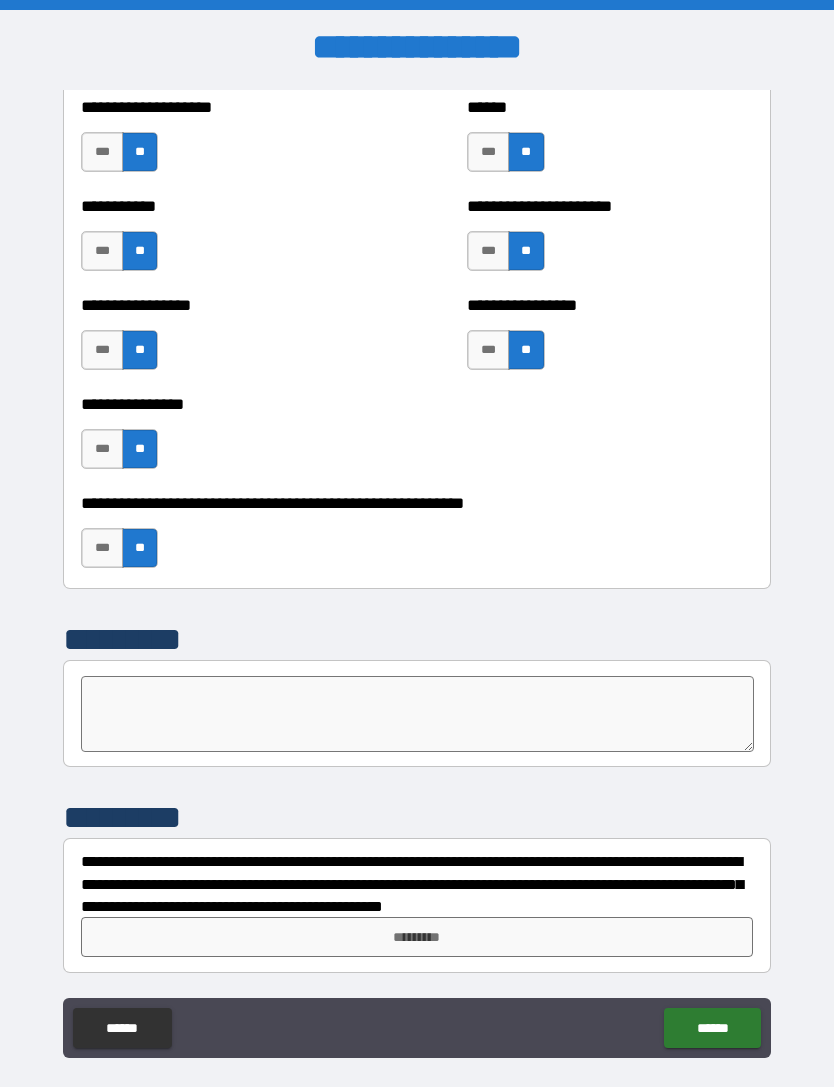 scroll, scrollTop: 5931, scrollLeft: 0, axis: vertical 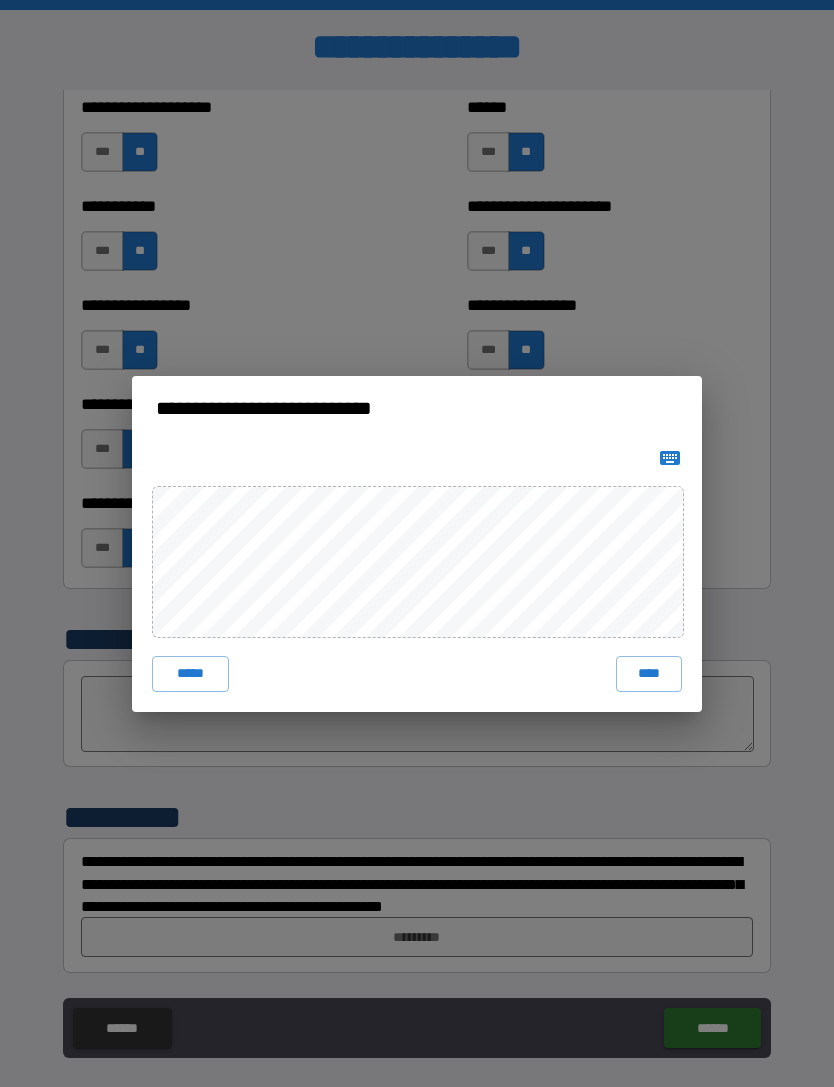 click on "****" at bounding box center (649, 674) 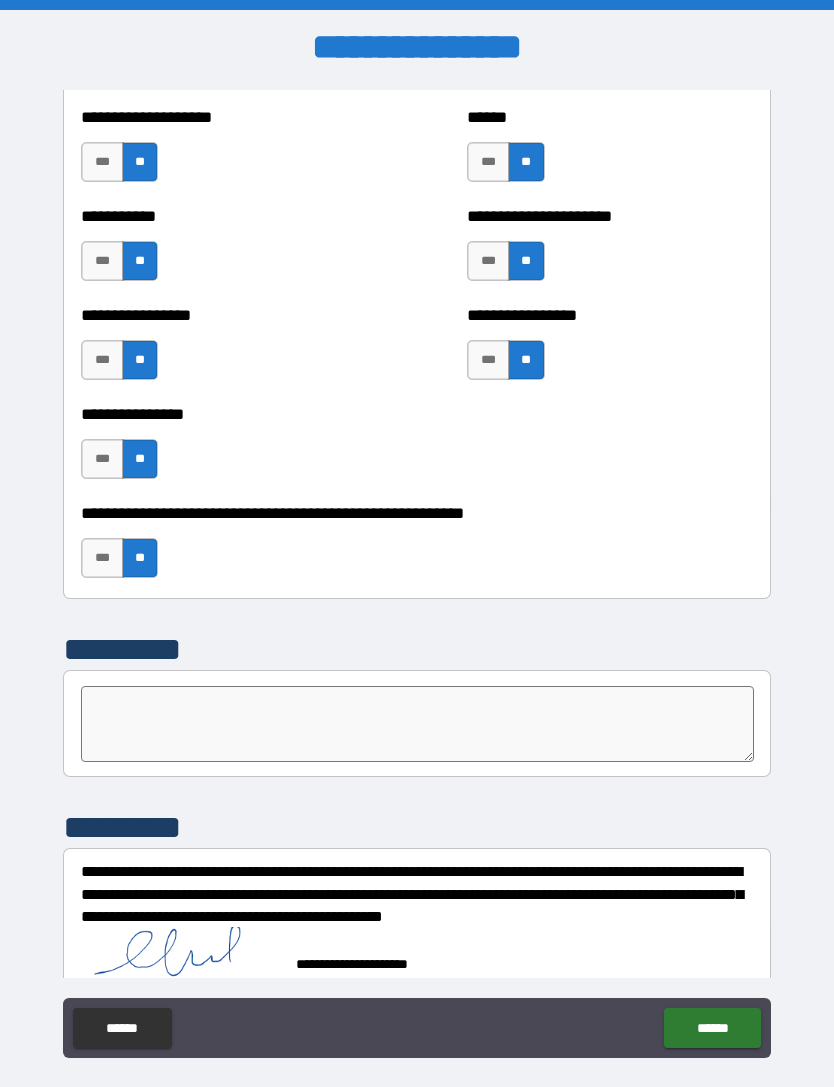 click on "******" at bounding box center [712, 1028] 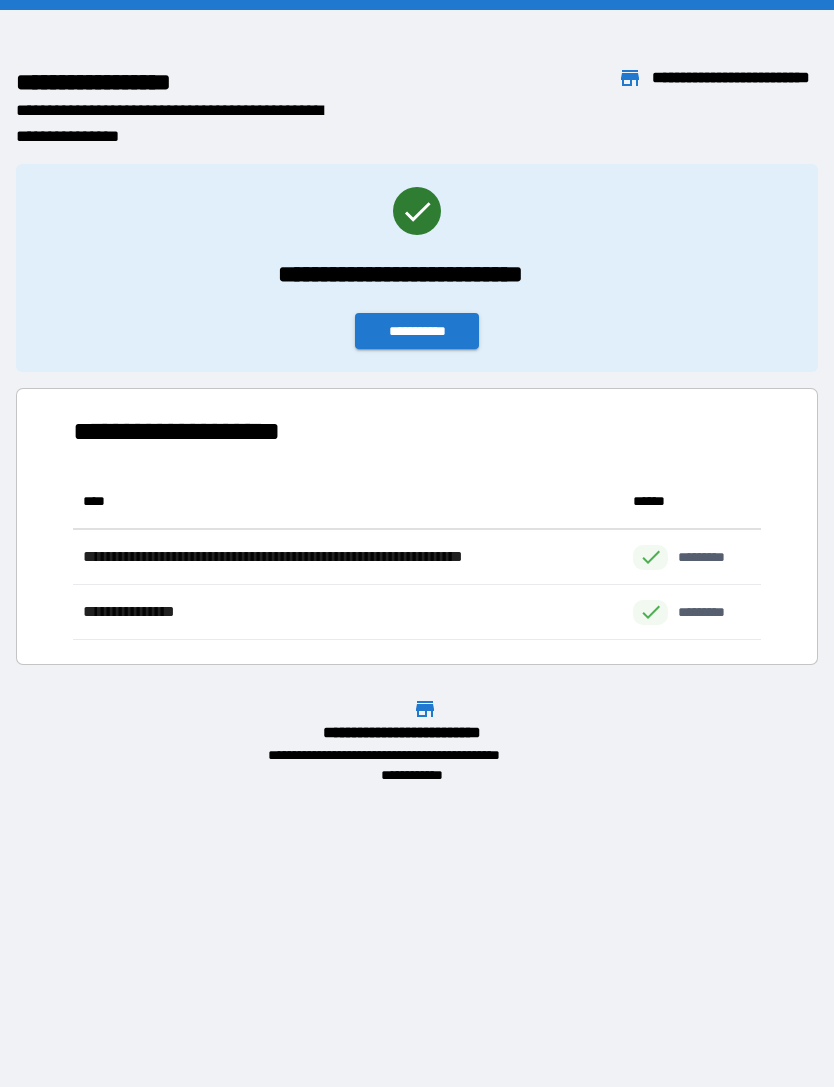 scroll, scrollTop: 1, scrollLeft: 1, axis: both 